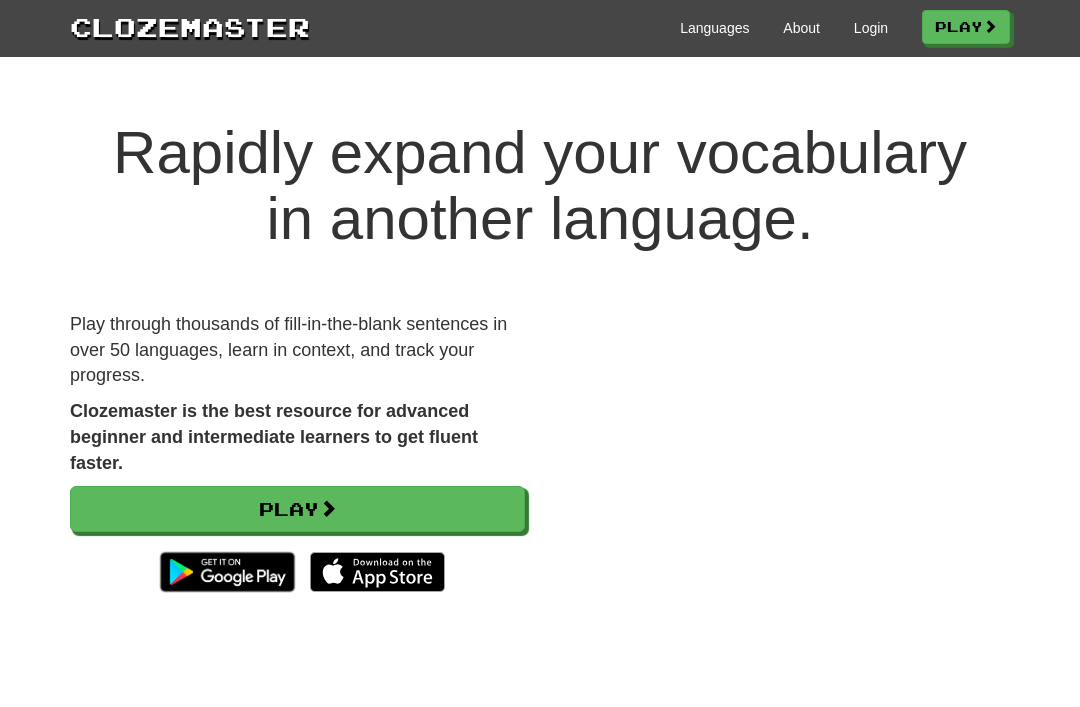 scroll, scrollTop: 0, scrollLeft: 0, axis: both 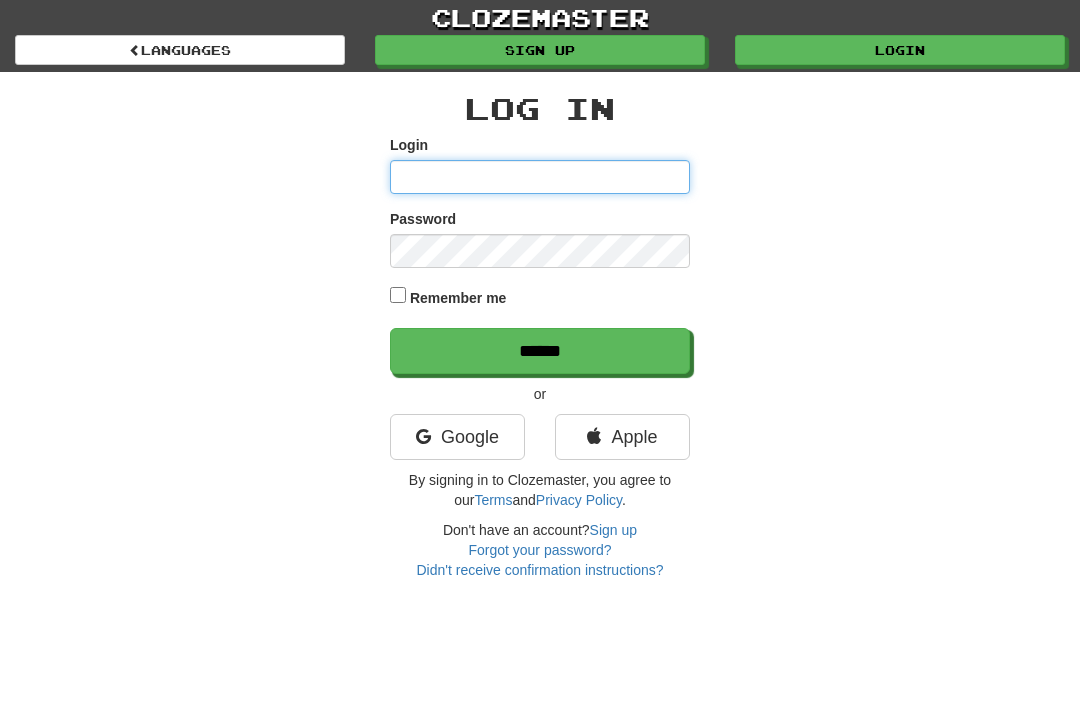 type on "*******" 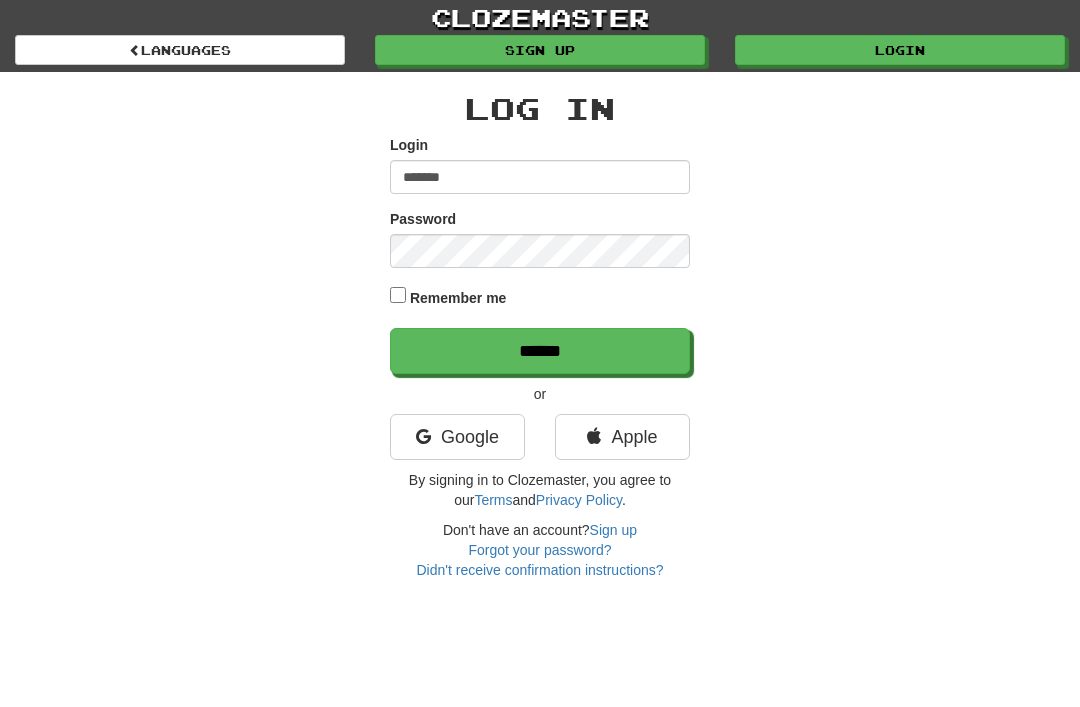 click on "******" at bounding box center (540, 351) 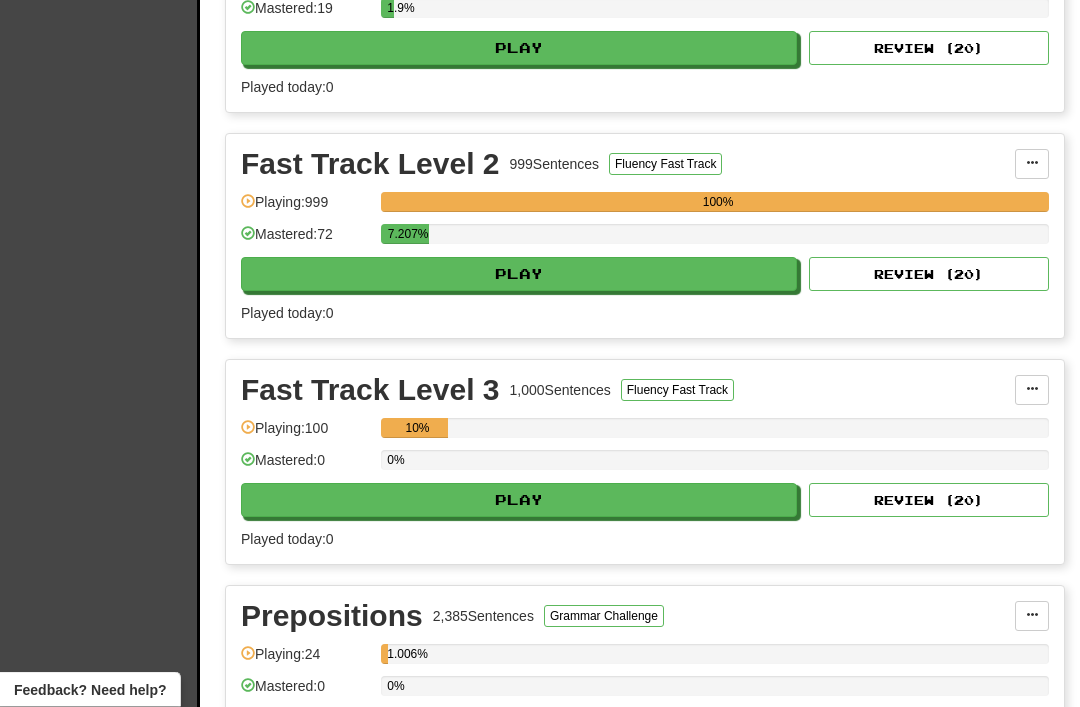 scroll, scrollTop: 1042, scrollLeft: 0, axis: vertical 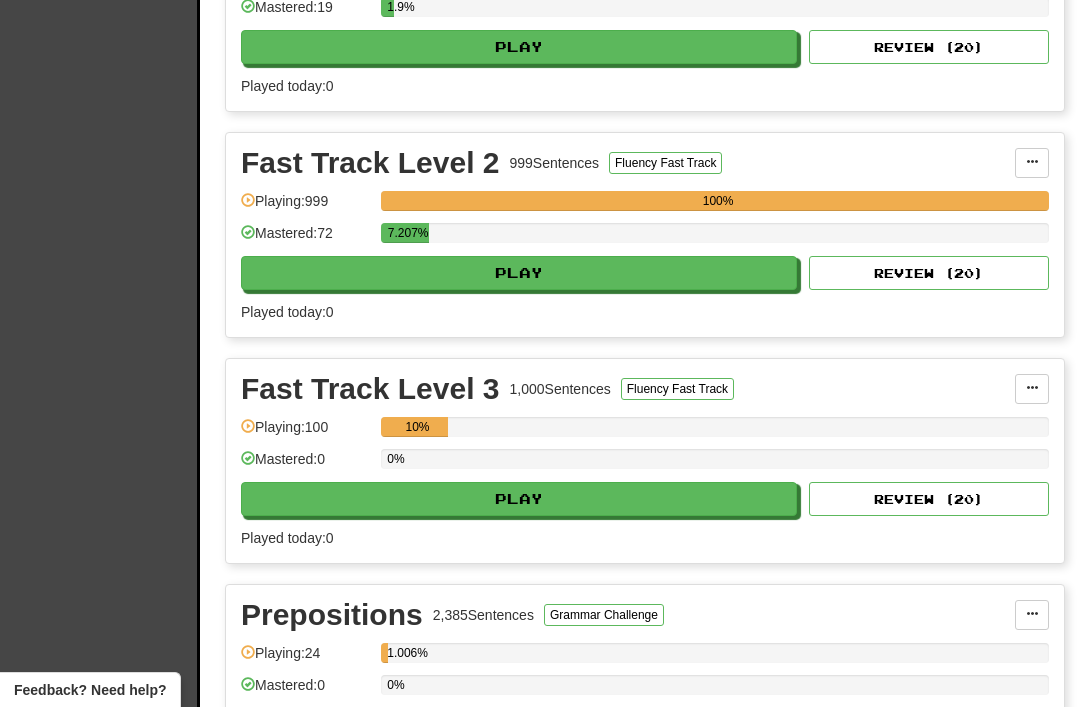 click on "Play" at bounding box center [519, 499] 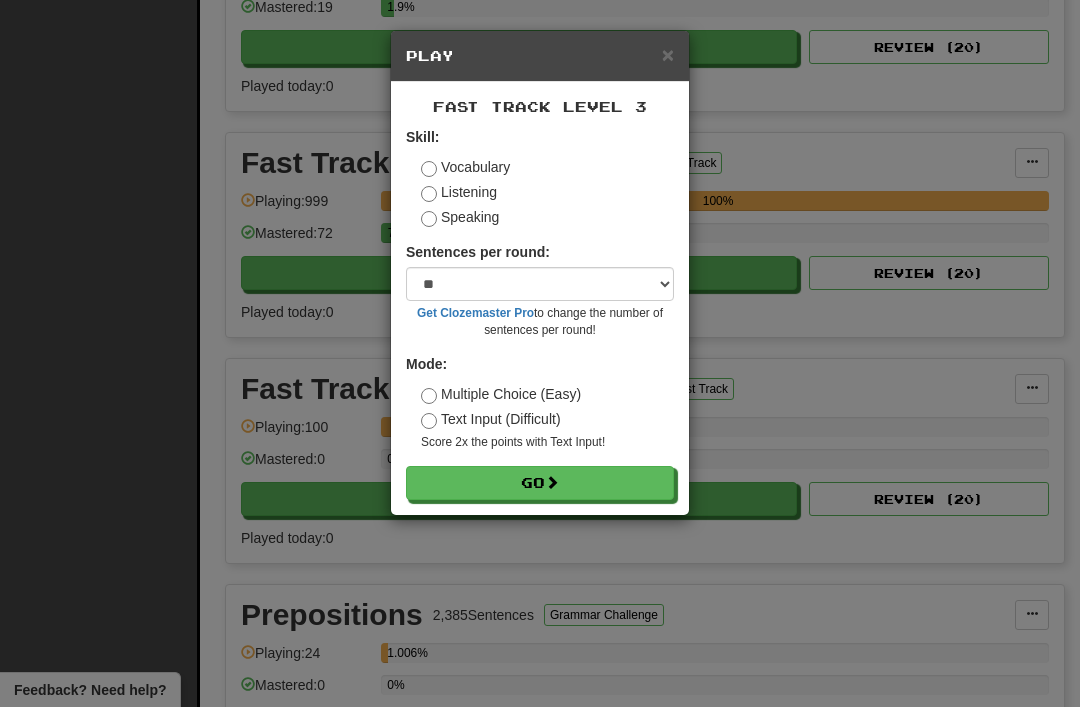 click on "Go" at bounding box center (540, 483) 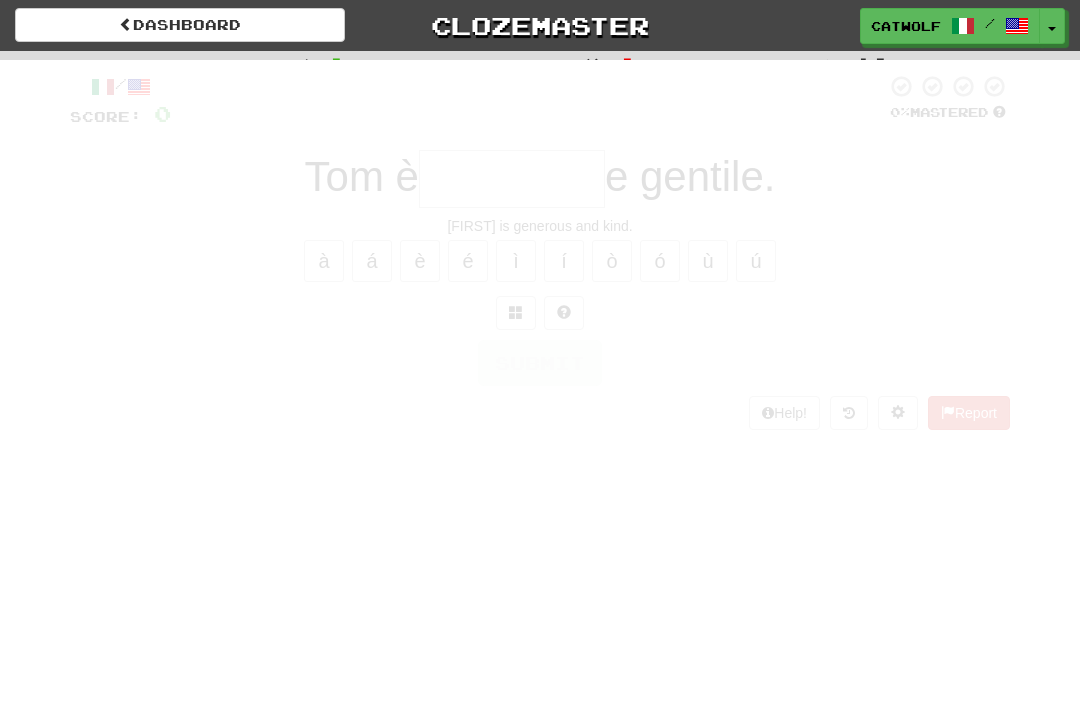 scroll, scrollTop: 0, scrollLeft: 0, axis: both 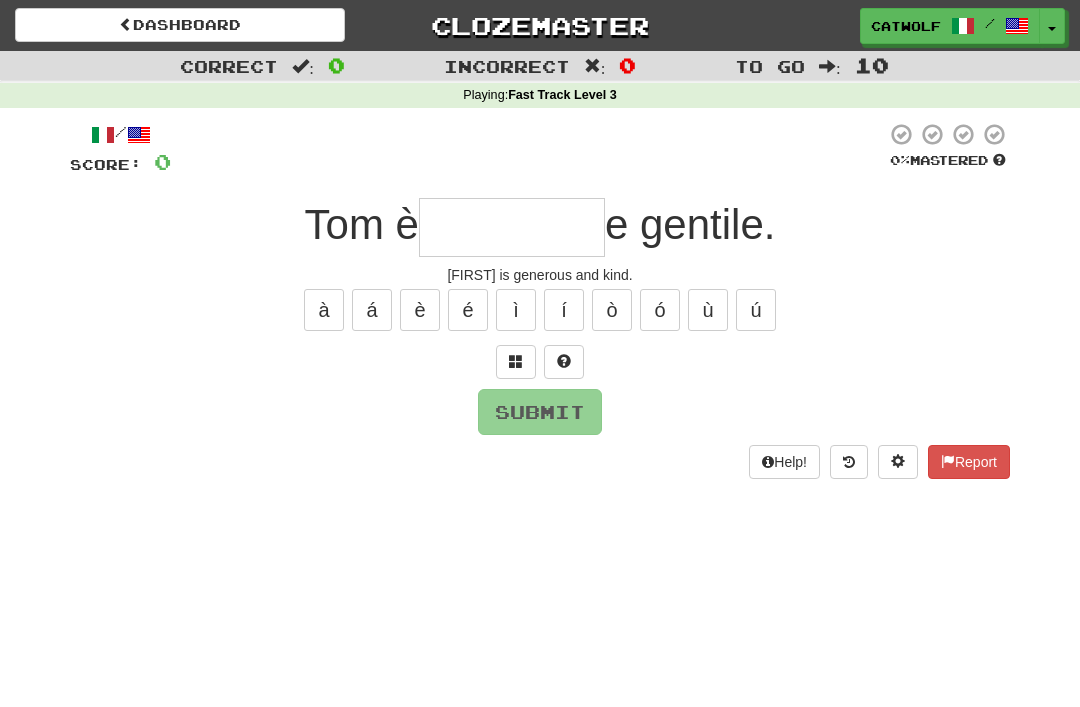 click at bounding box center [516, 361] 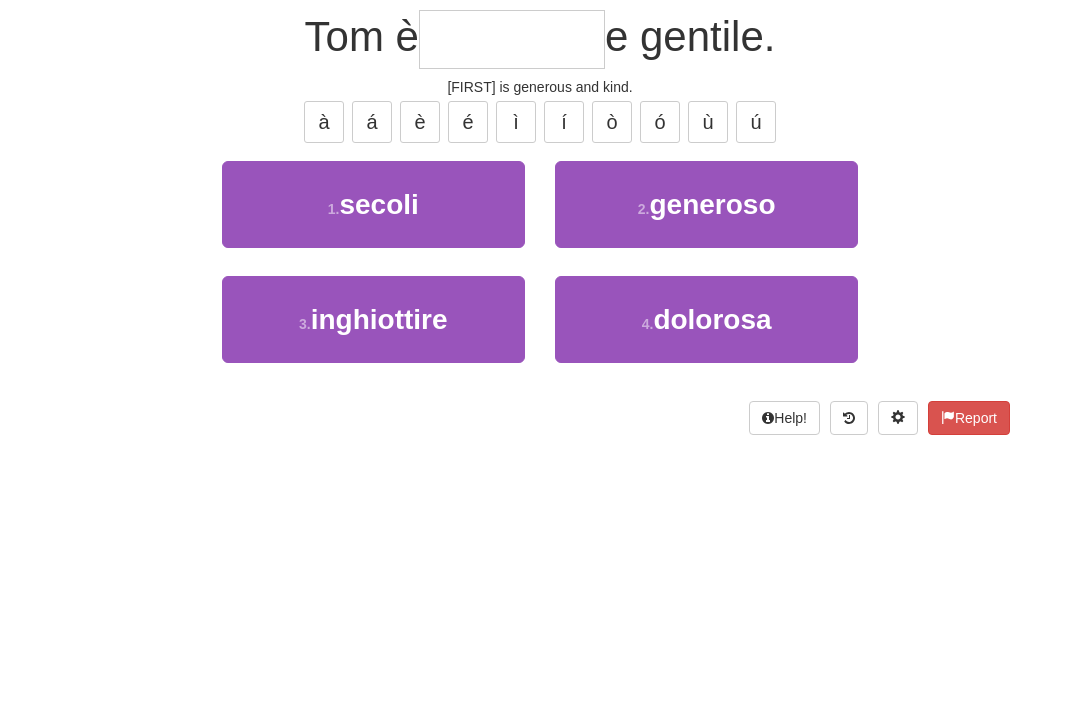 click on "2 .  generoso" at bounding box center [706, 392] 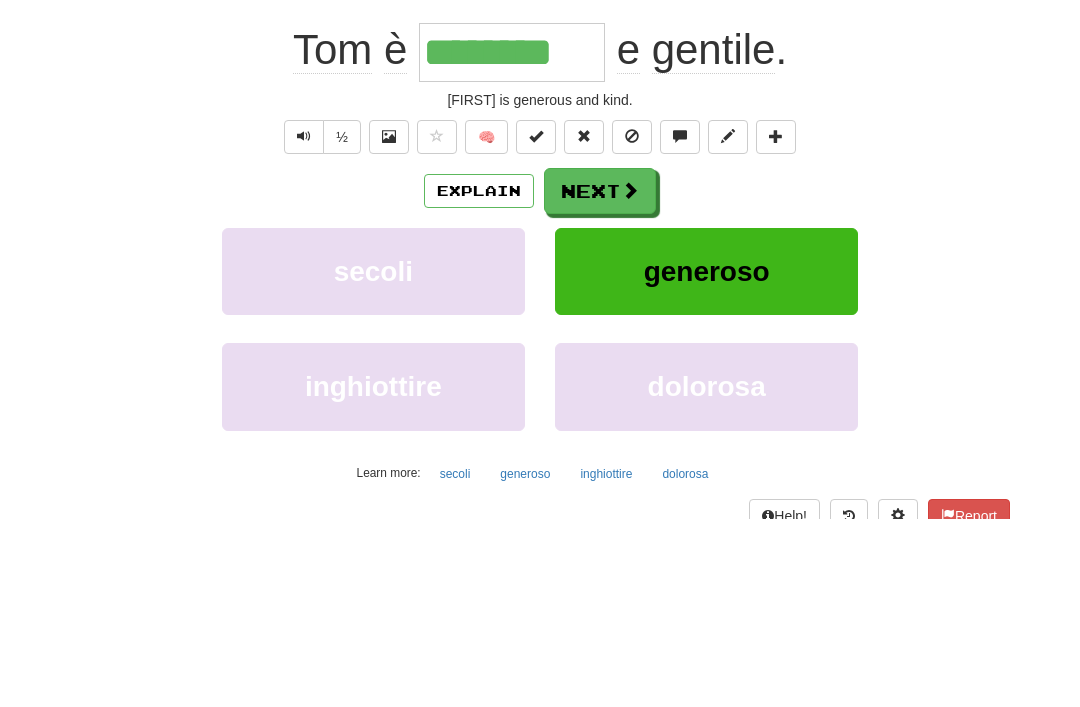 type on "********" 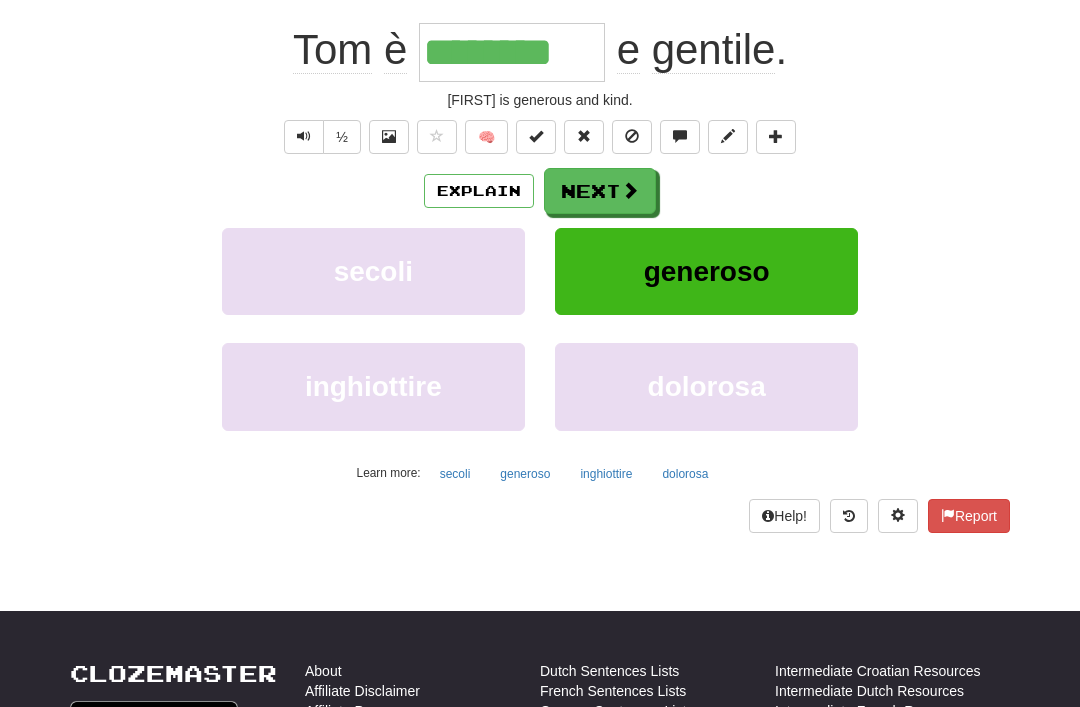 click on "Next" at bounding box center (600, 191) 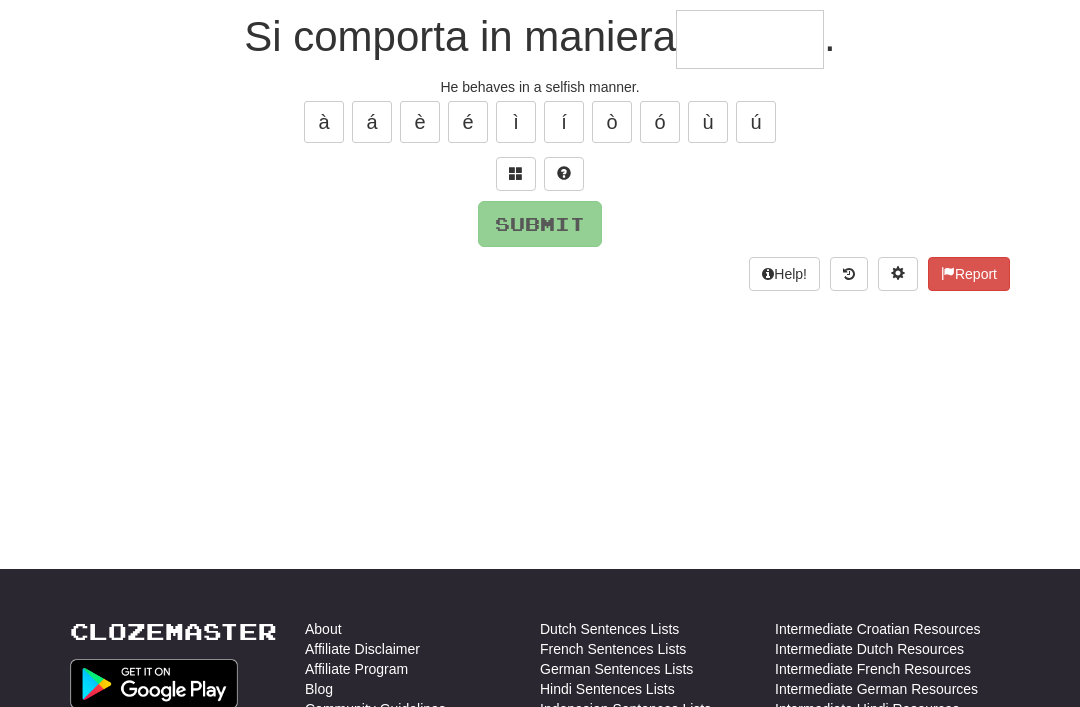 click at bounding box center (516, 173) 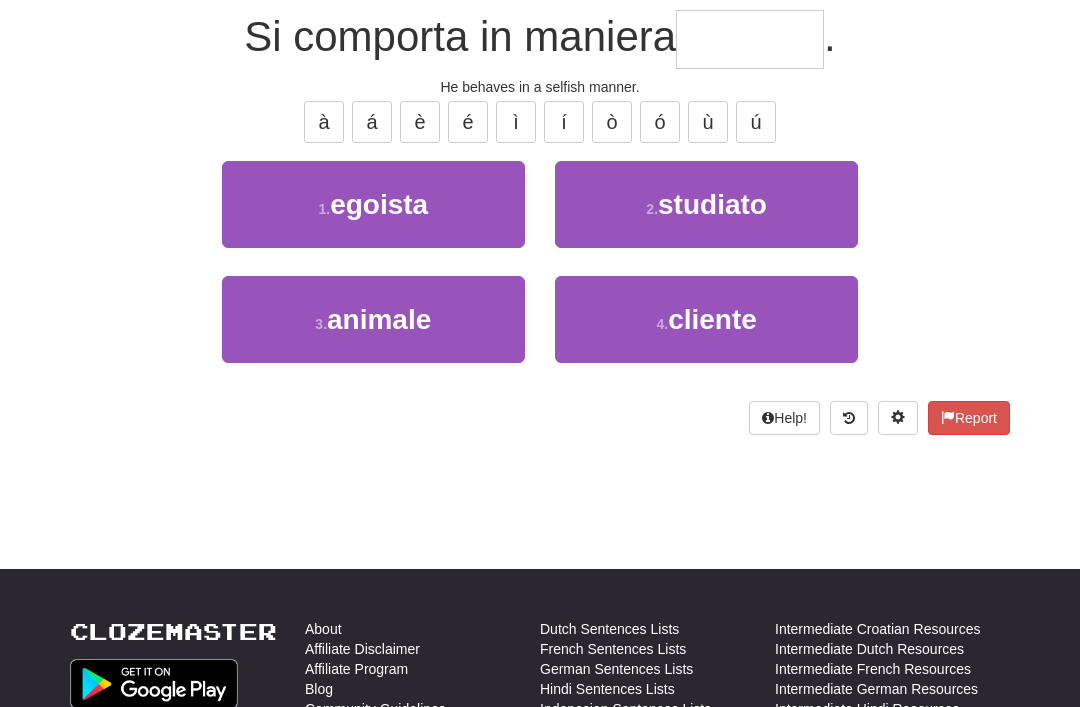 click on "1 .  egoista" at bounding box center [373, 204] 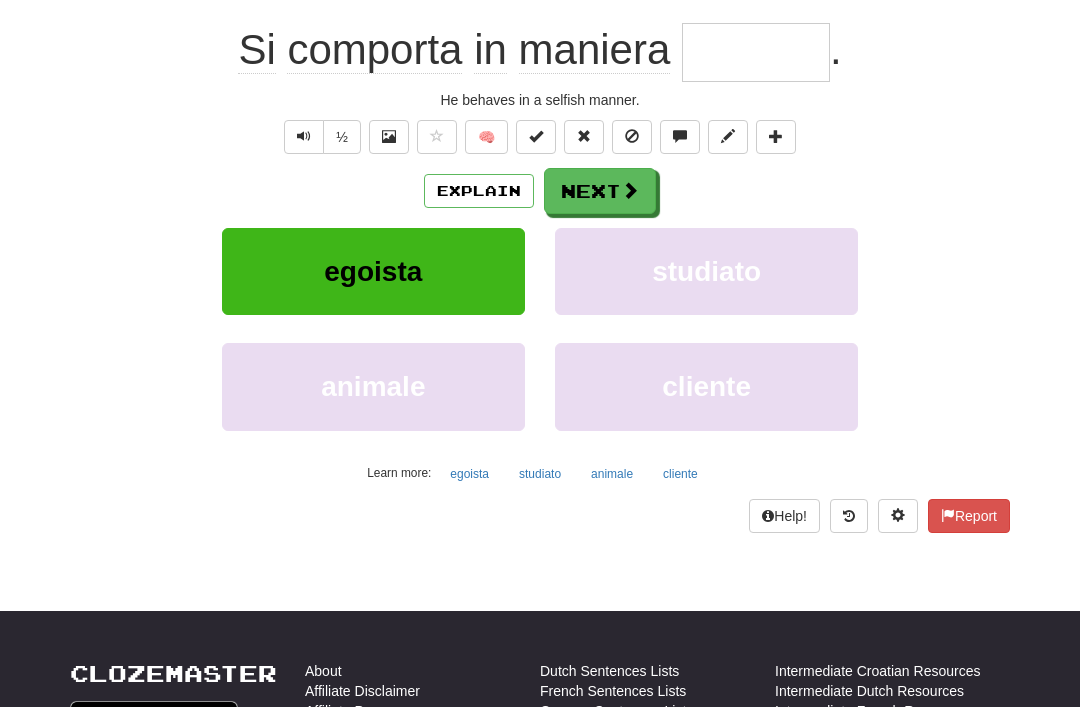type on "*******" 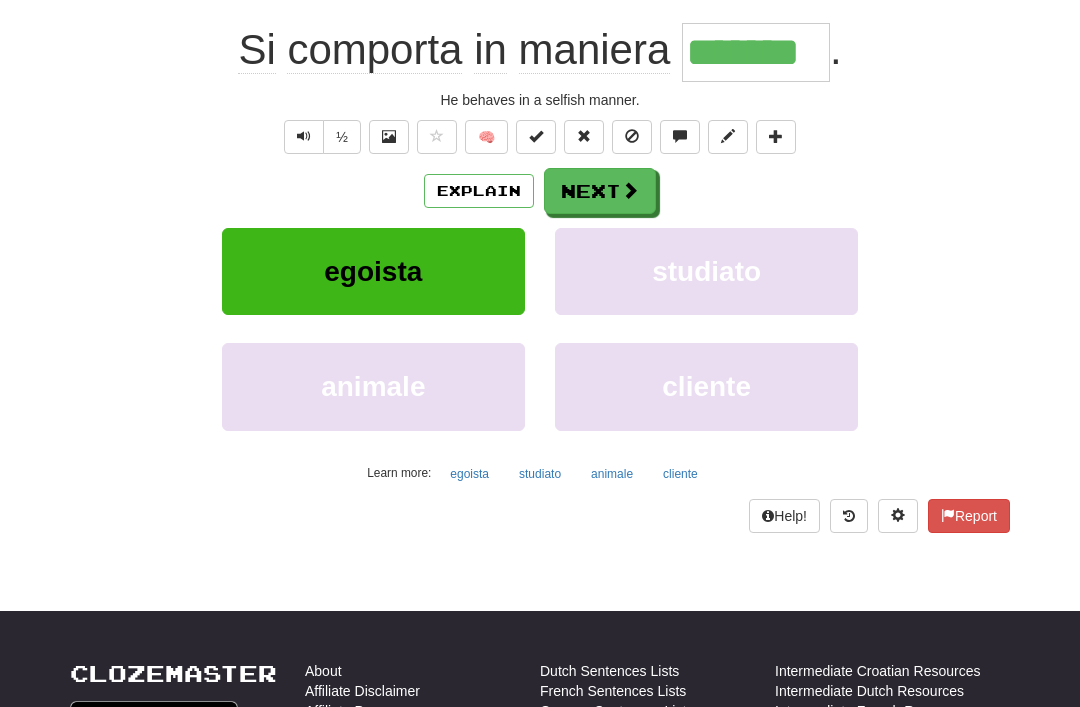 click on "Next" at bounding box center [600, 191] 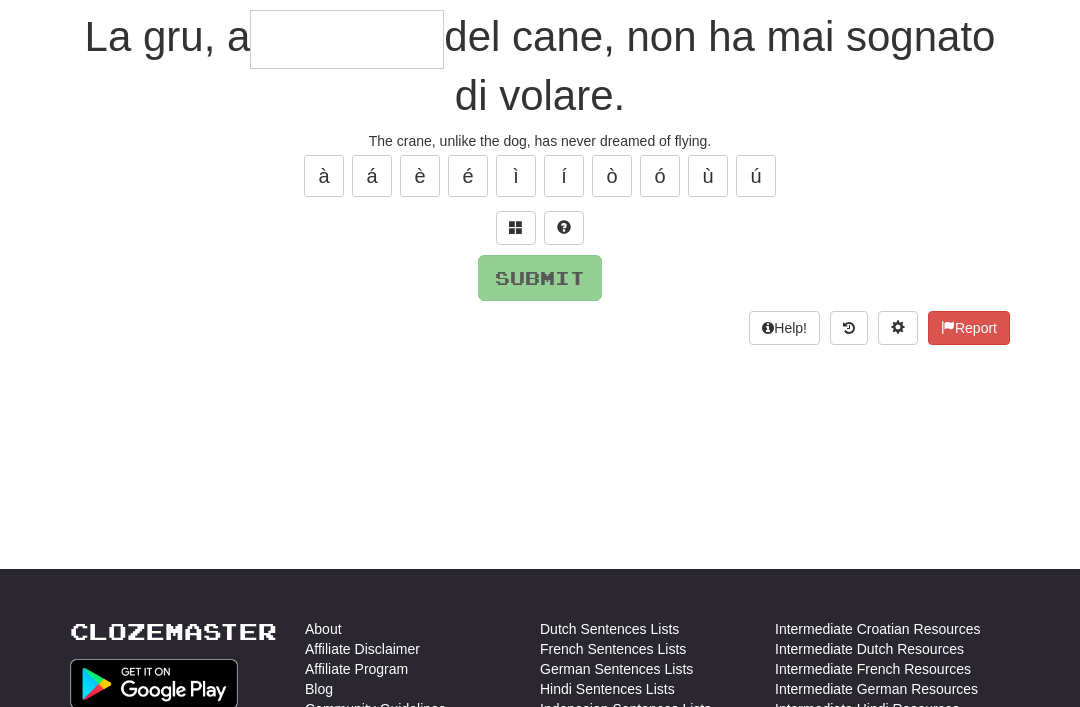 click at bounding box center [516, 227] 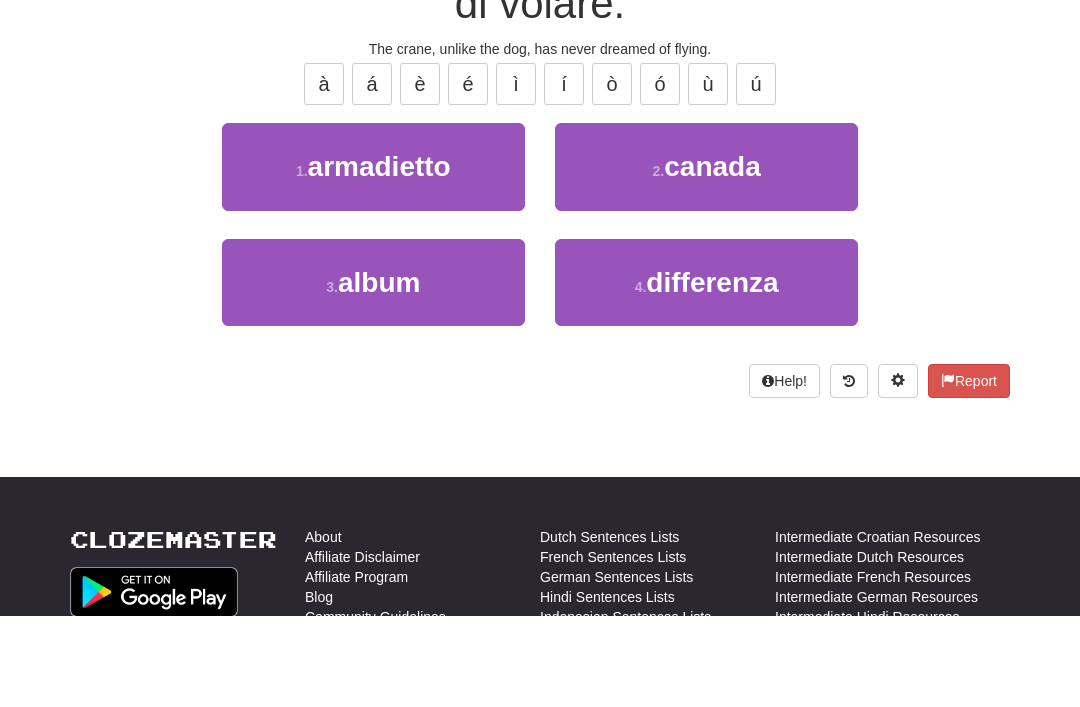 click on "differenza" at bounding box center [712, 374] 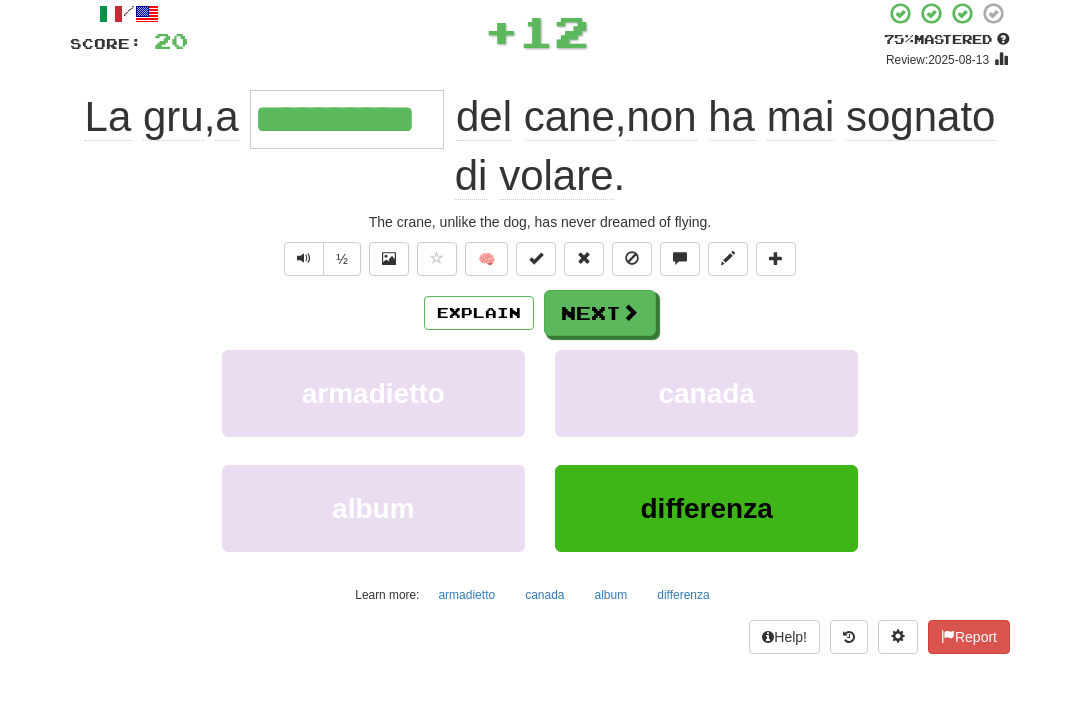 click on "Next" at bounding box center (600, 314) 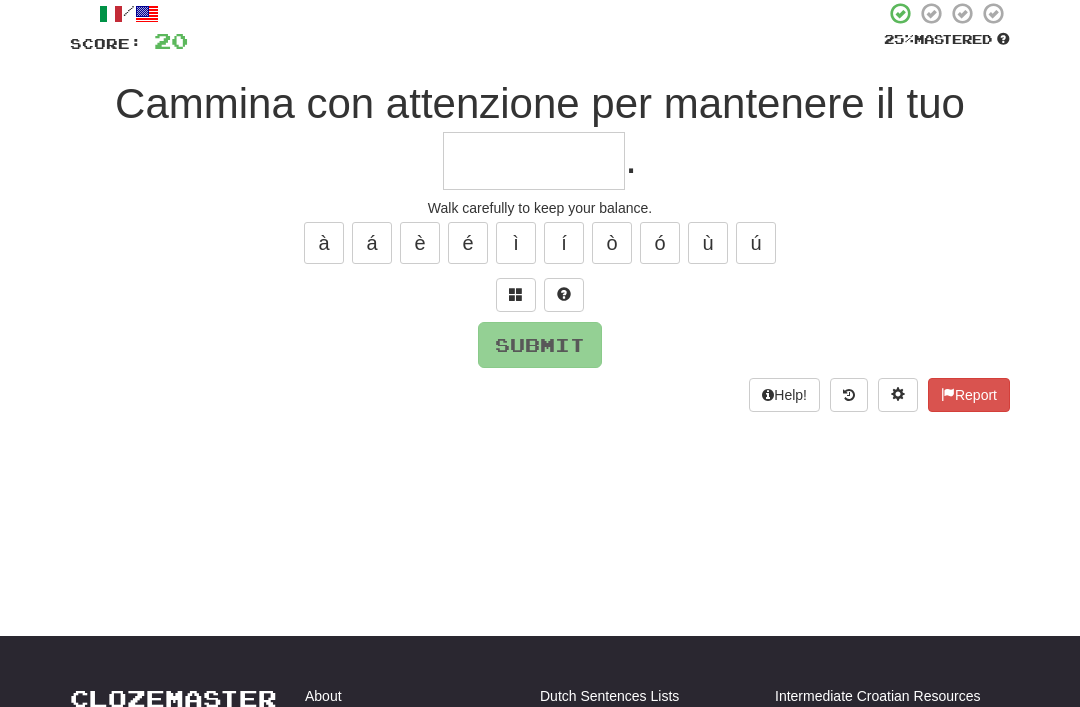 scroll, scrollTop: 120, scrollLeft: 0, axis: vertical 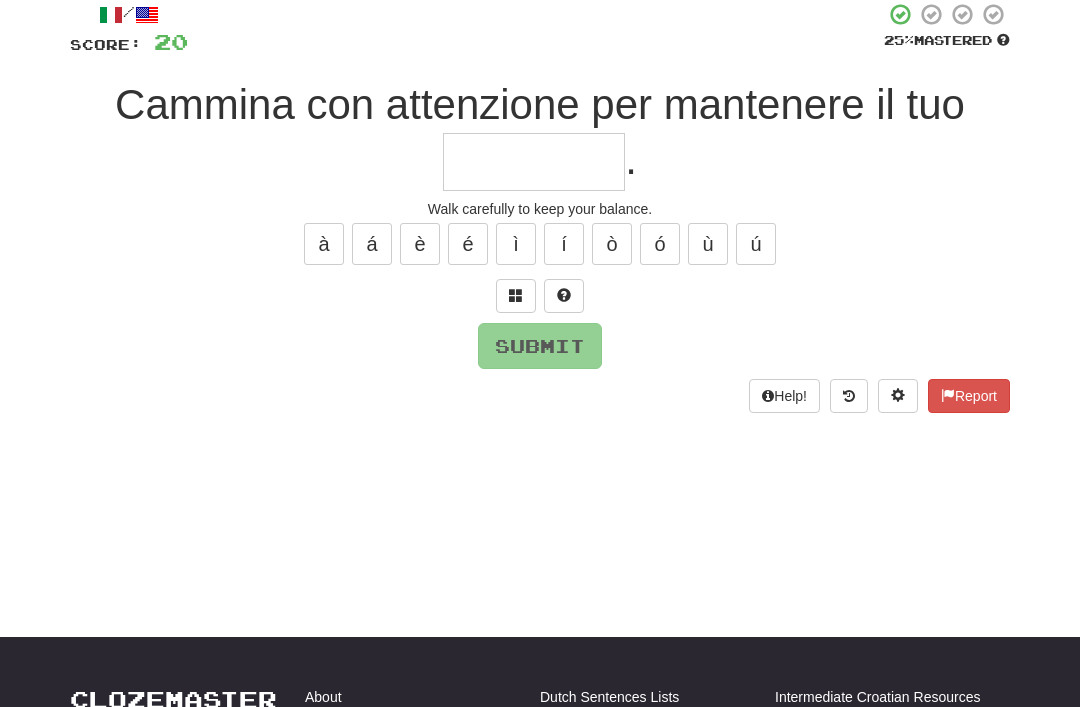 click at bounding box center (516, 295) 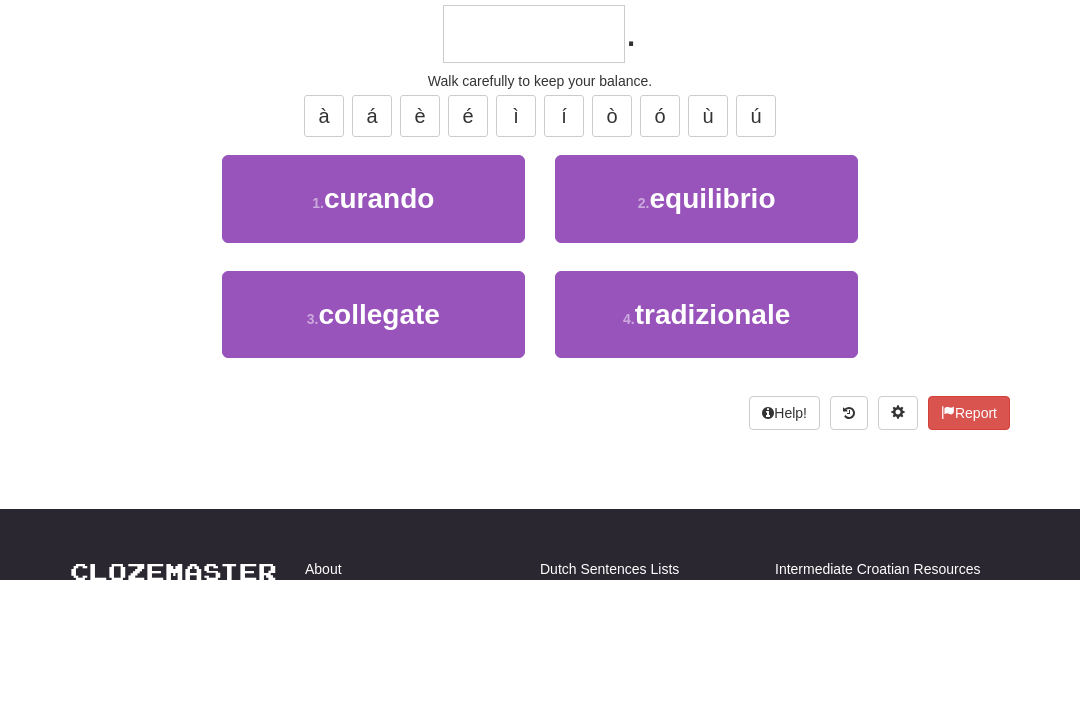 click on "2 ." at bounding box center (644, 331) 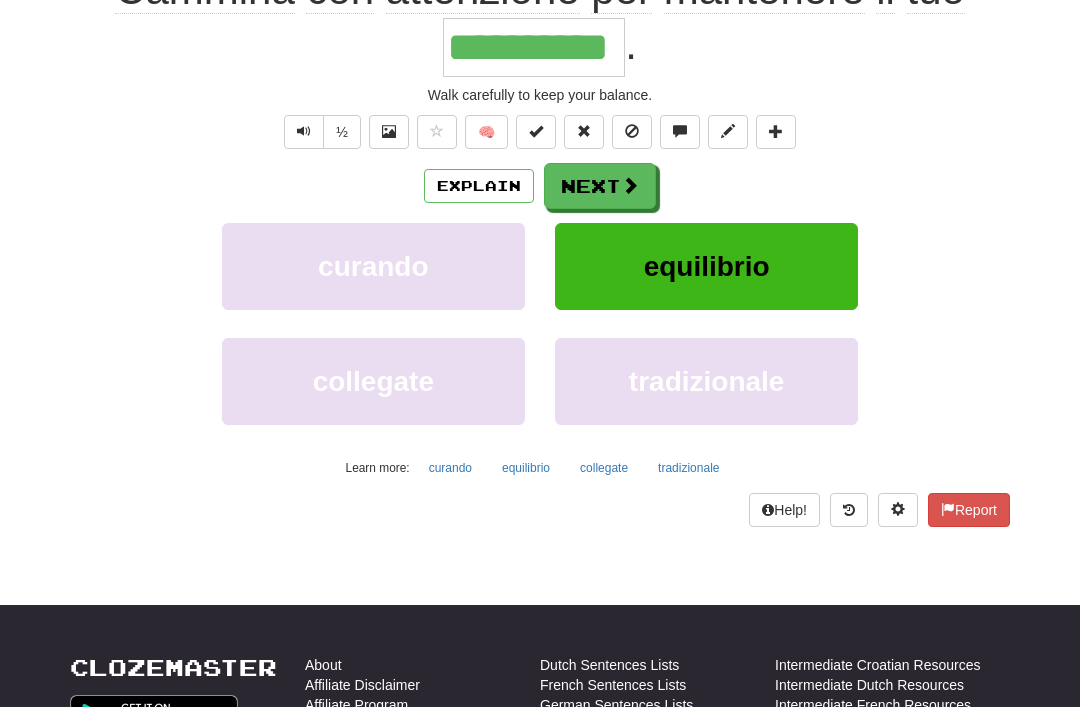 click on "Next" at bounding box center (600, 186) 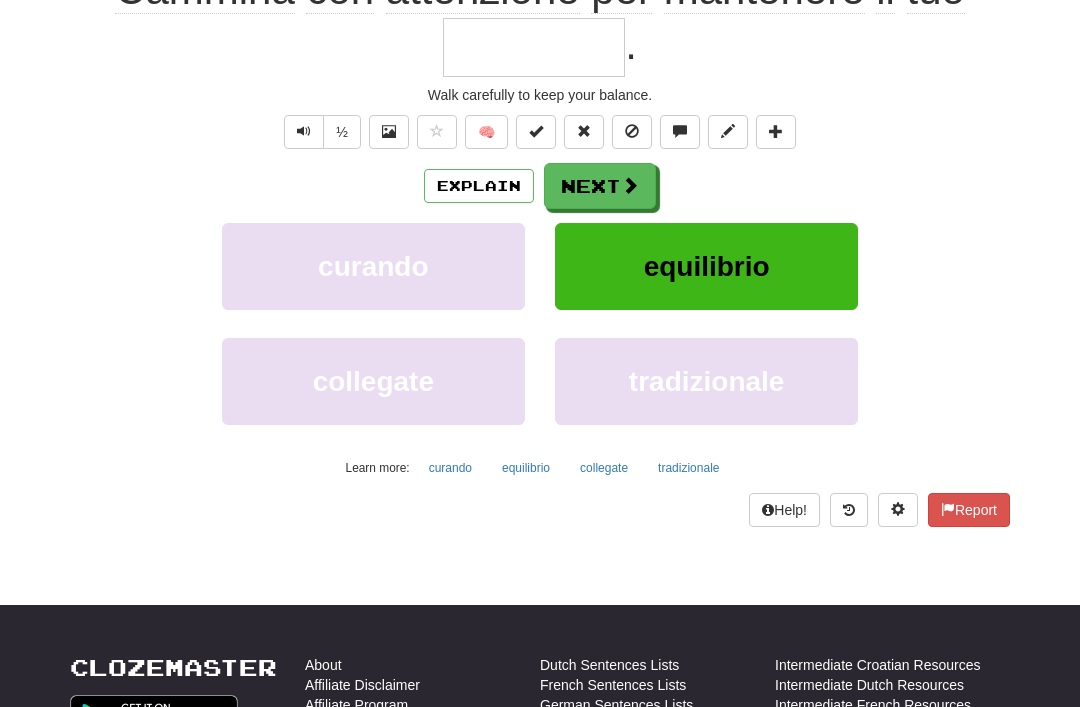 scroll, scrollTop: 44, scrollLeft: 0, axis: vertical 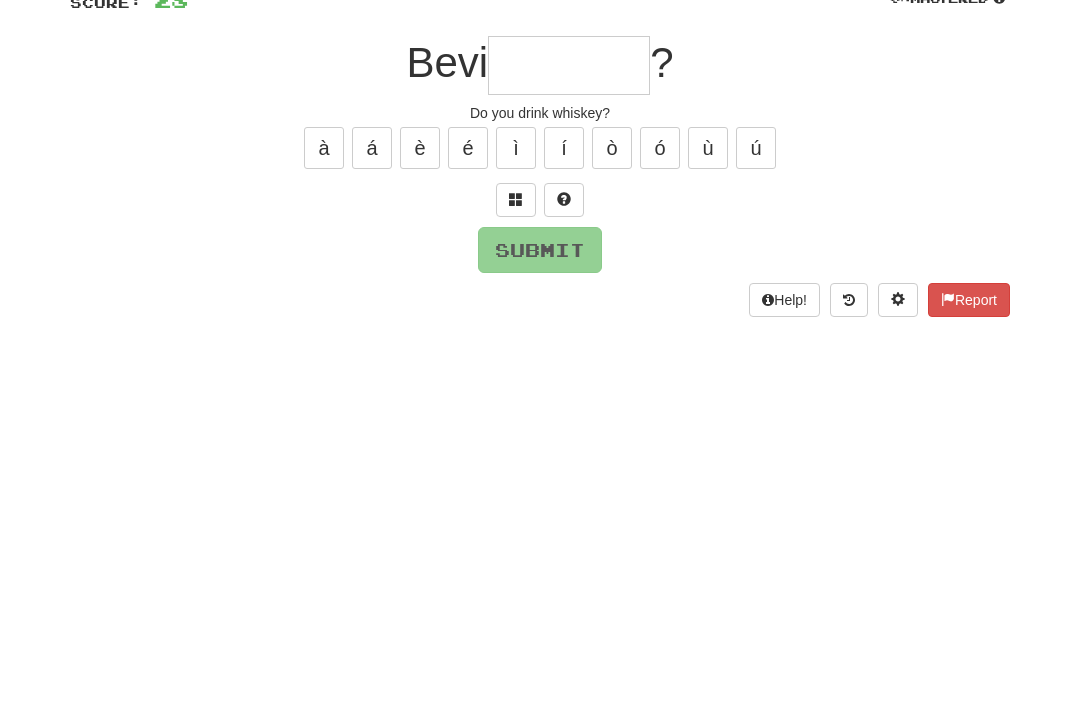 click at bounding box center (516, 317) 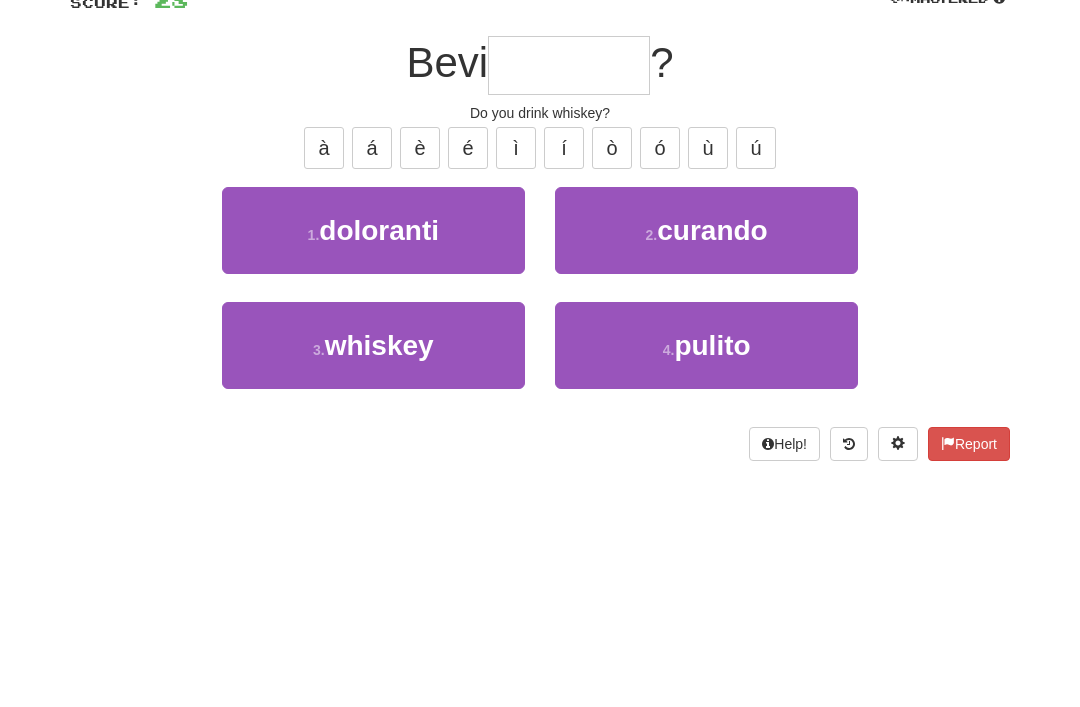 click on "whiskey" at bounding box center [379, 463] 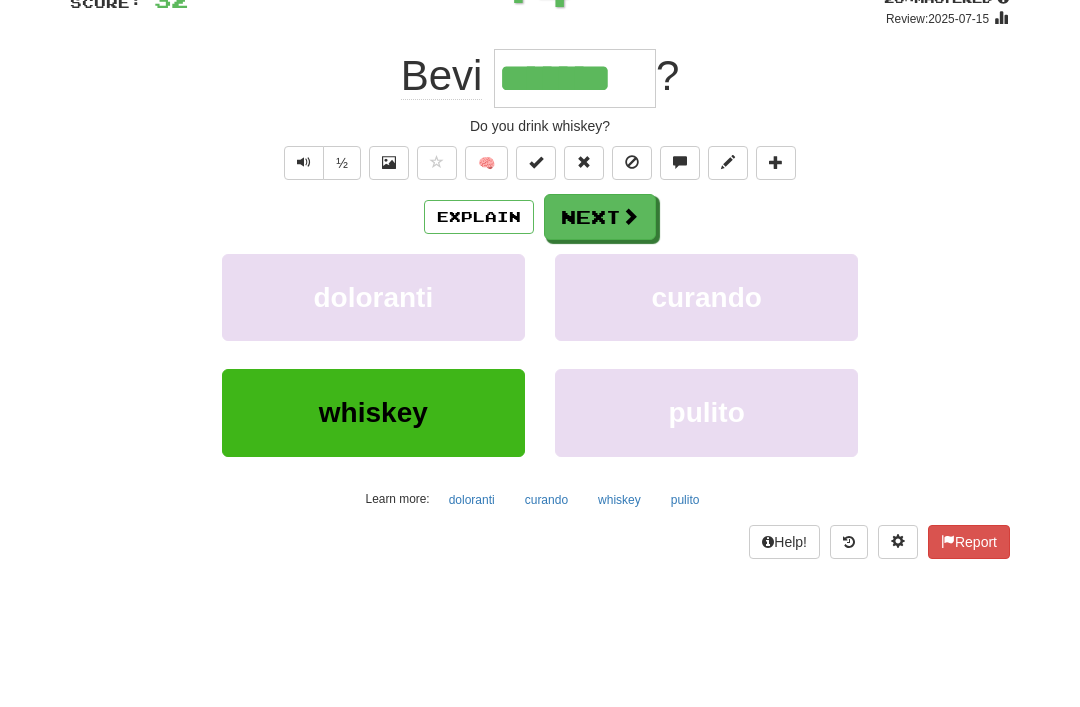 scroll, scrollTop: 162, scrollLeft: 0, axis: vertical 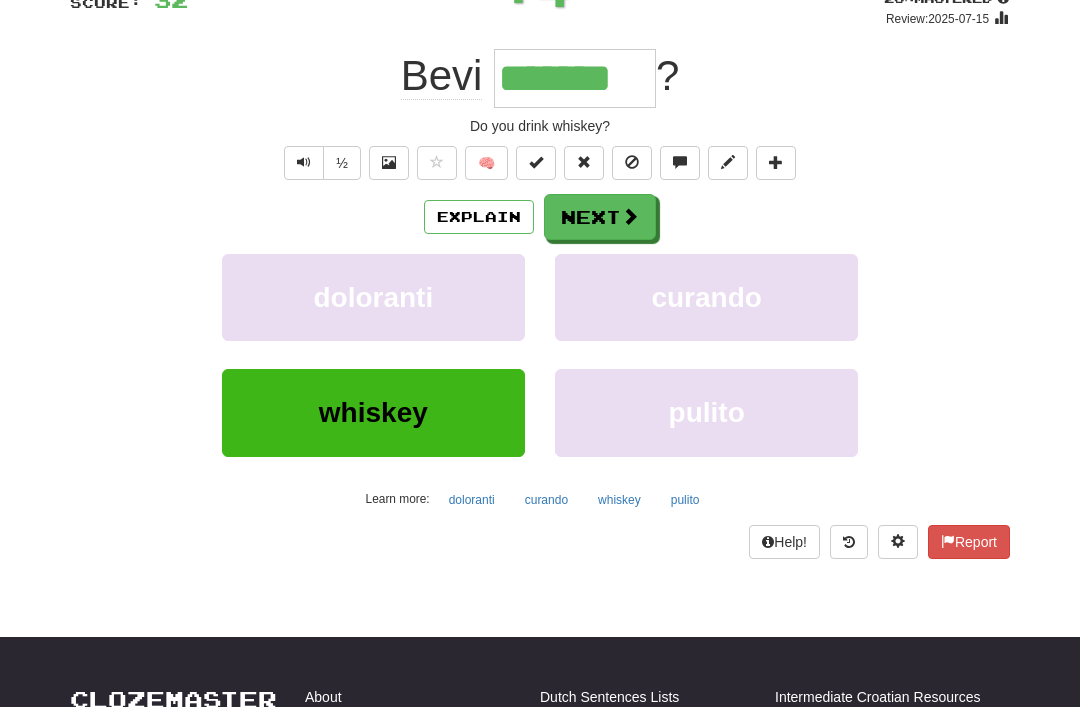 click on "Next" at bounding box center (600, 217) 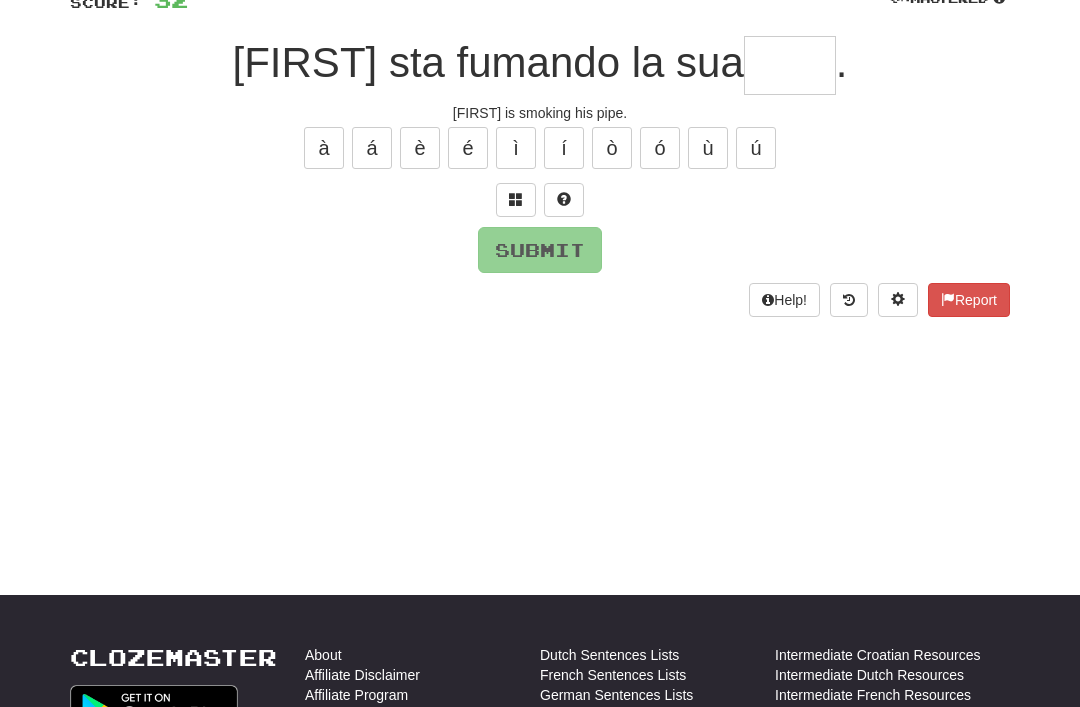 click at bounding box center (516, 199) 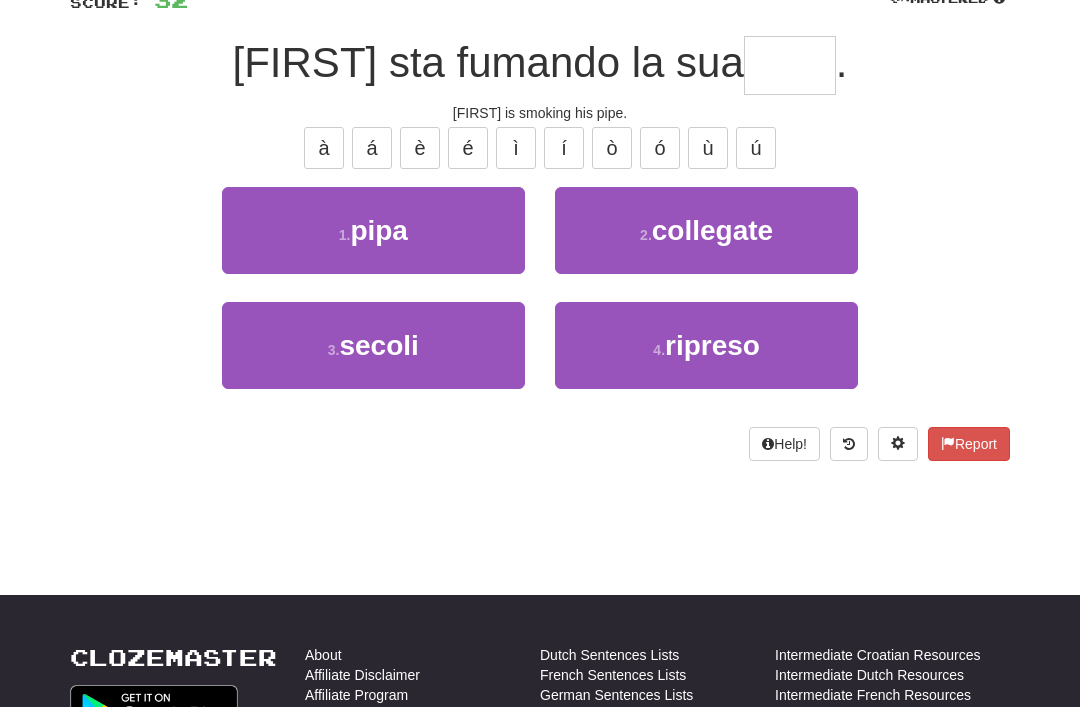 click on "1 .  pipa" at bounding box center (373, 230) 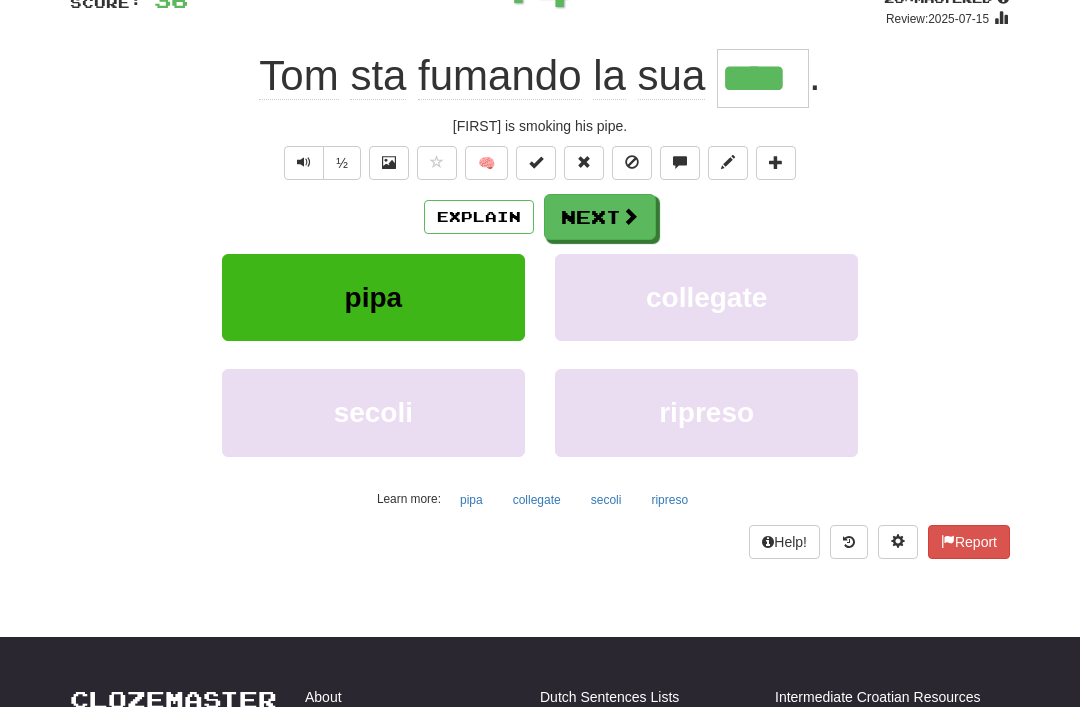 click on "Next" at bounding box center (600, 217) 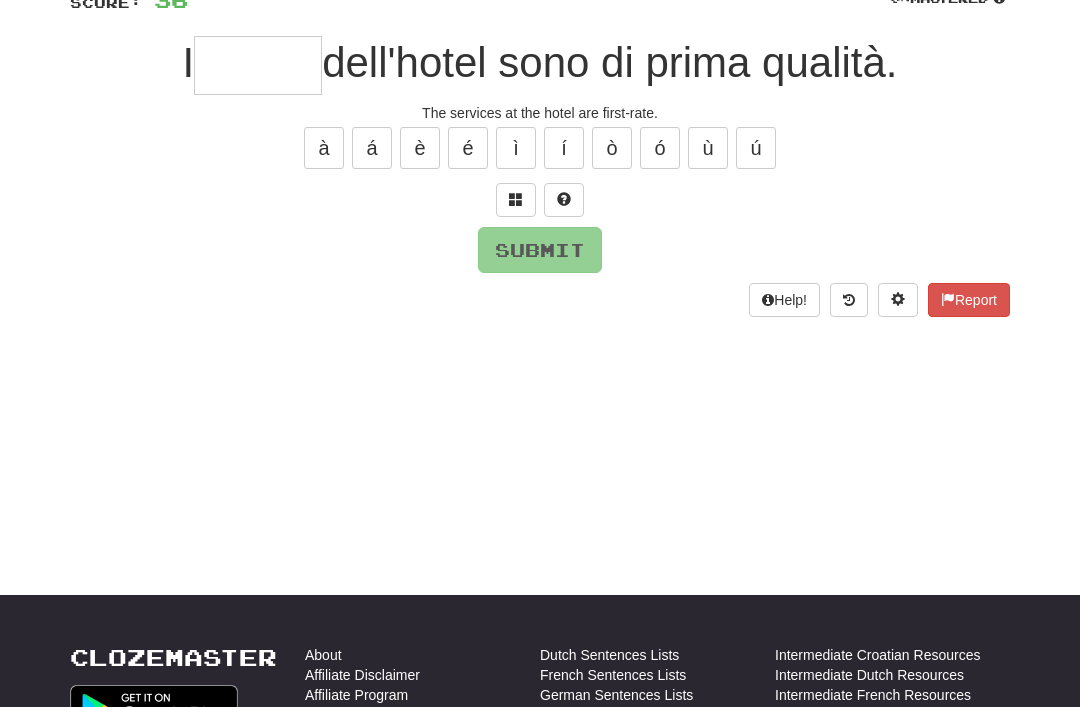 click at bounding box center (516, 199) 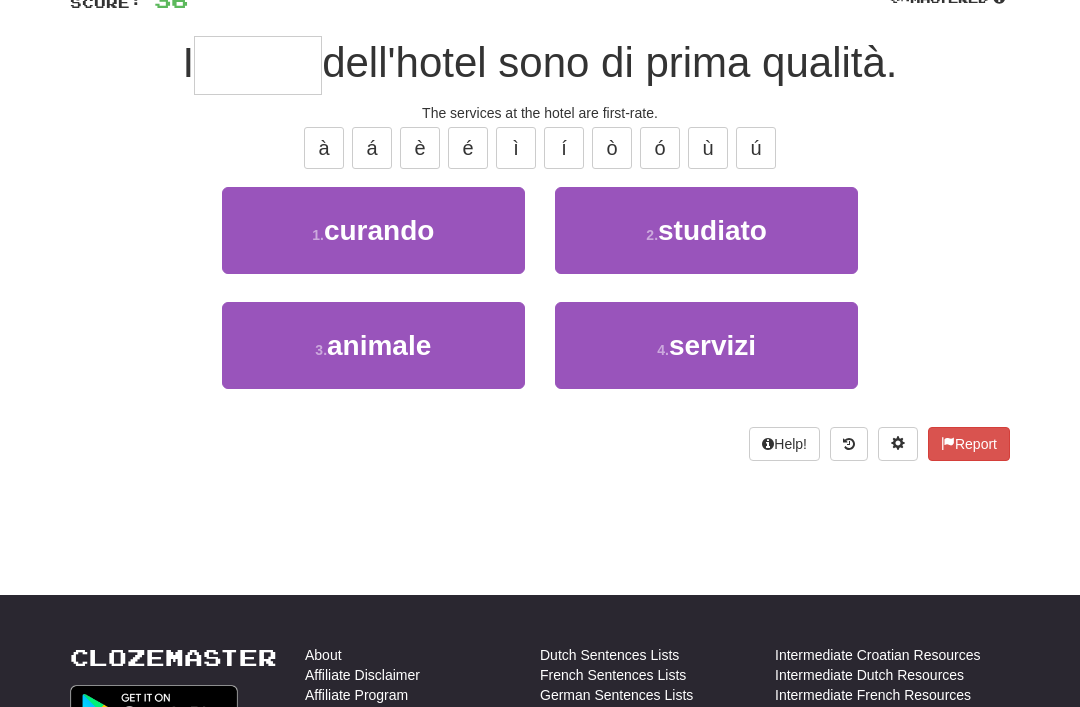 click on "4 .  servizi" at bounding box center (706, 345) 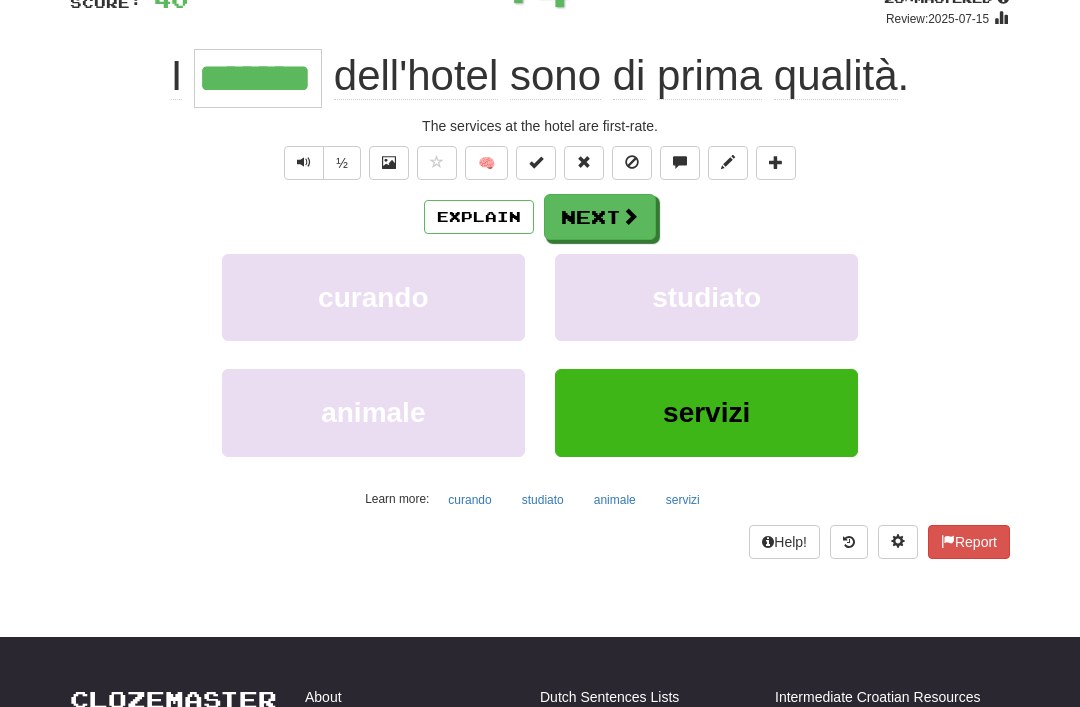 click on "Next" at bounding box center (600, 217) 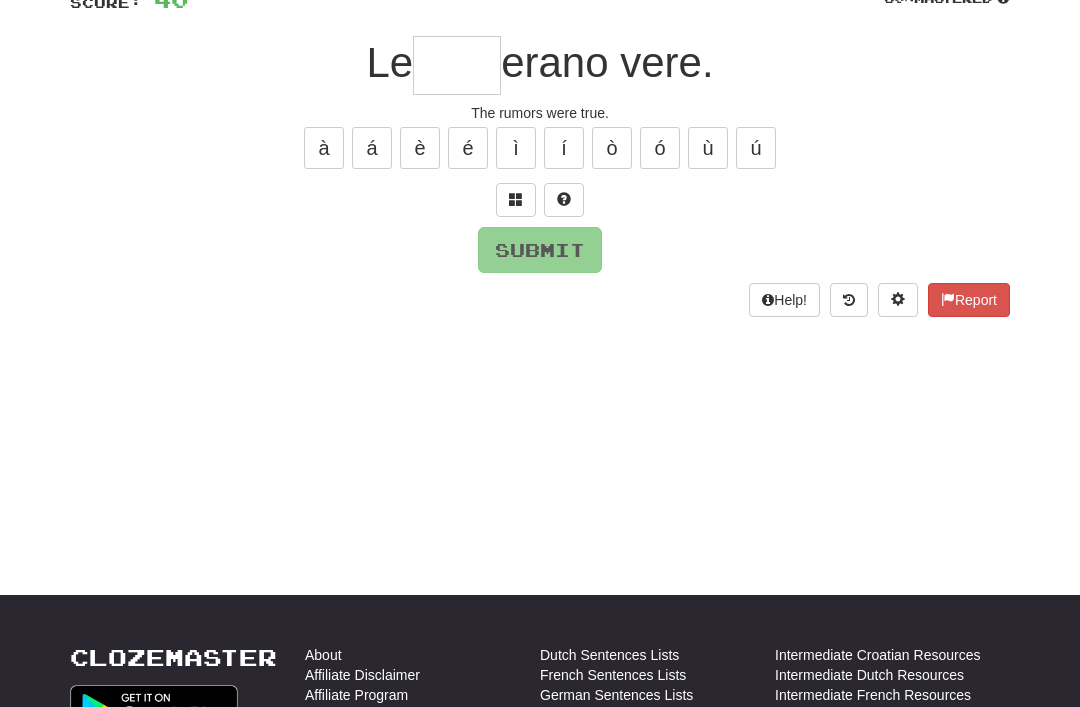 click at bounding box center [516, 199] 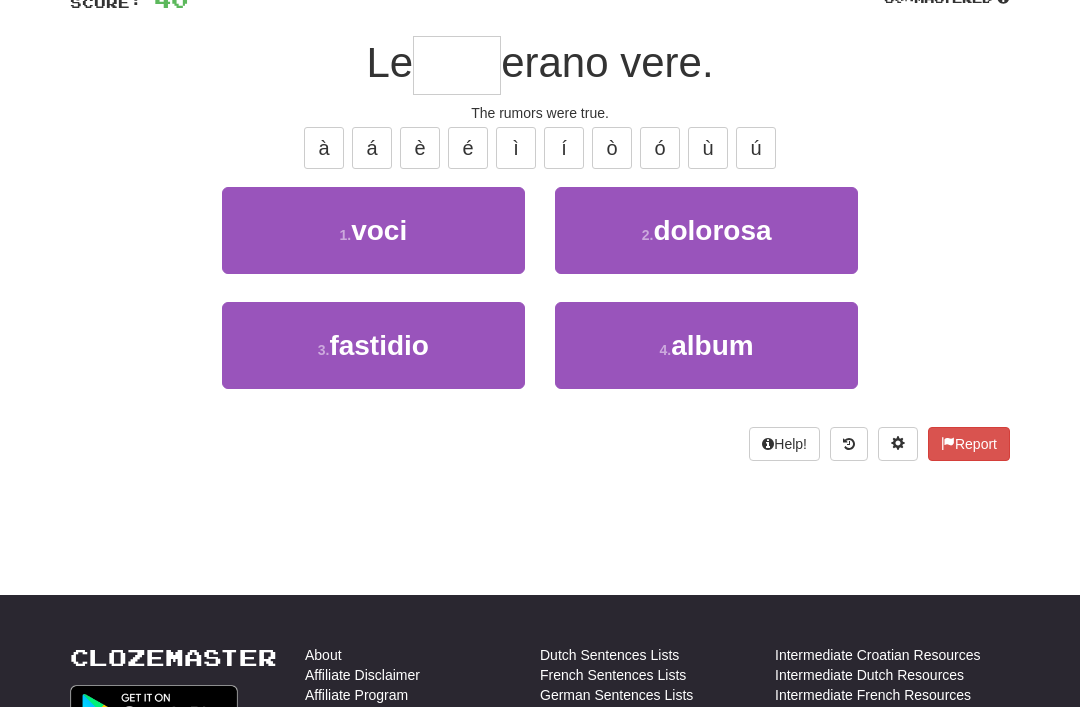 click on "voci" at bounding box center (379, 230) 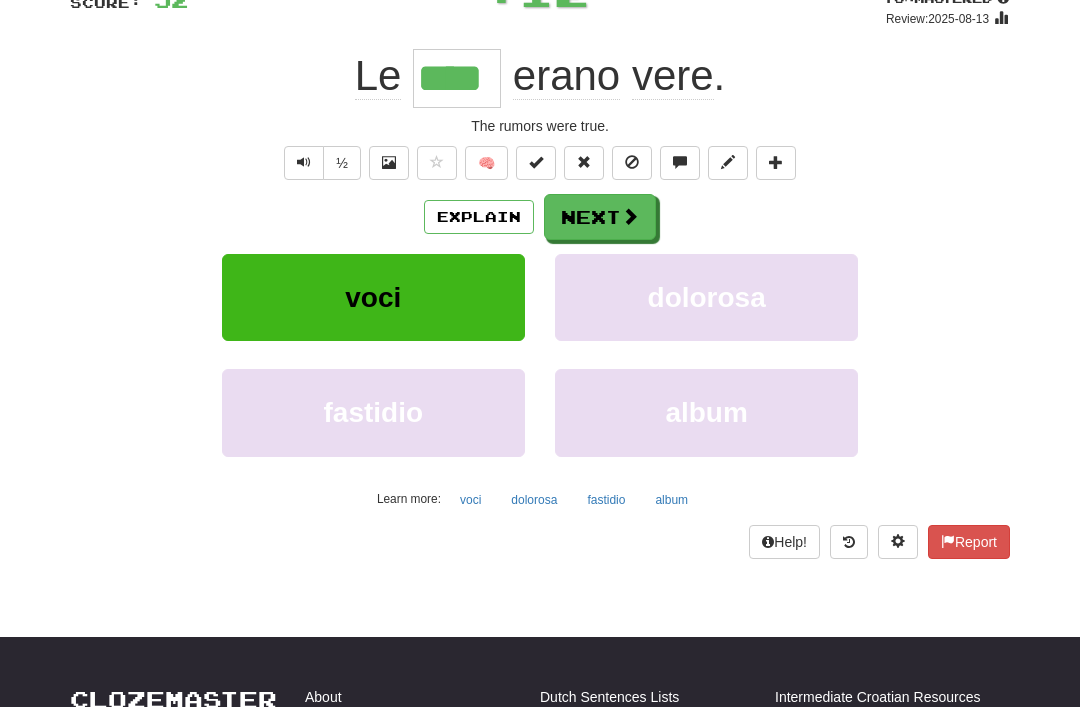 click on "Next" at bounding box center (600, 217) 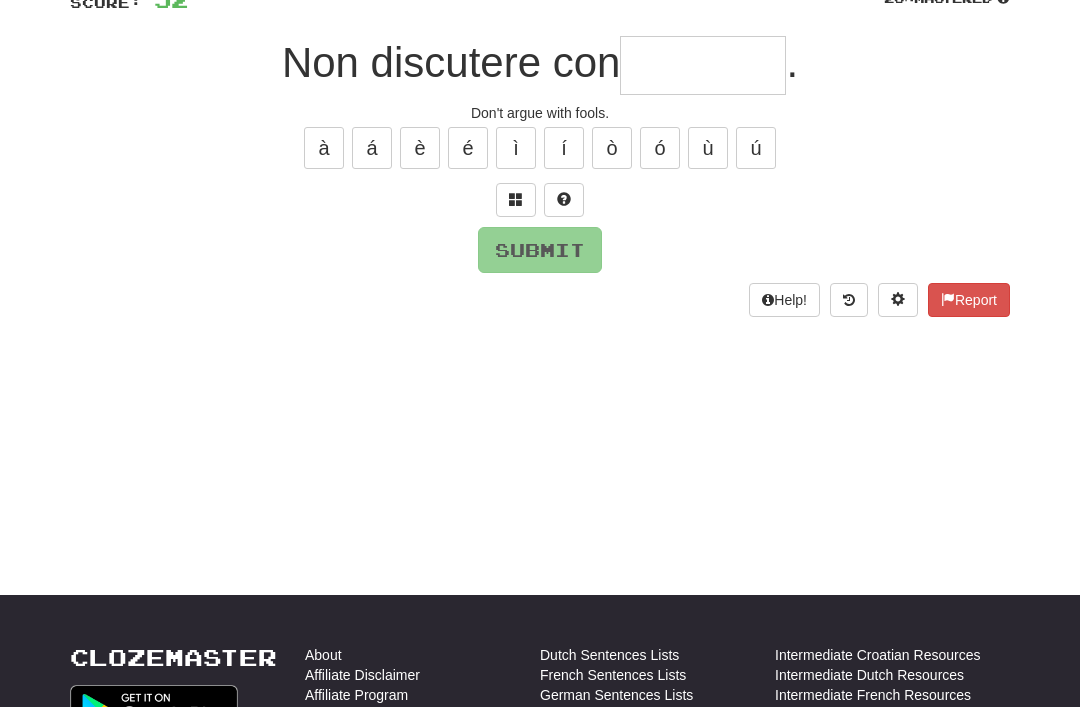 click at bounding box center (516, 199) 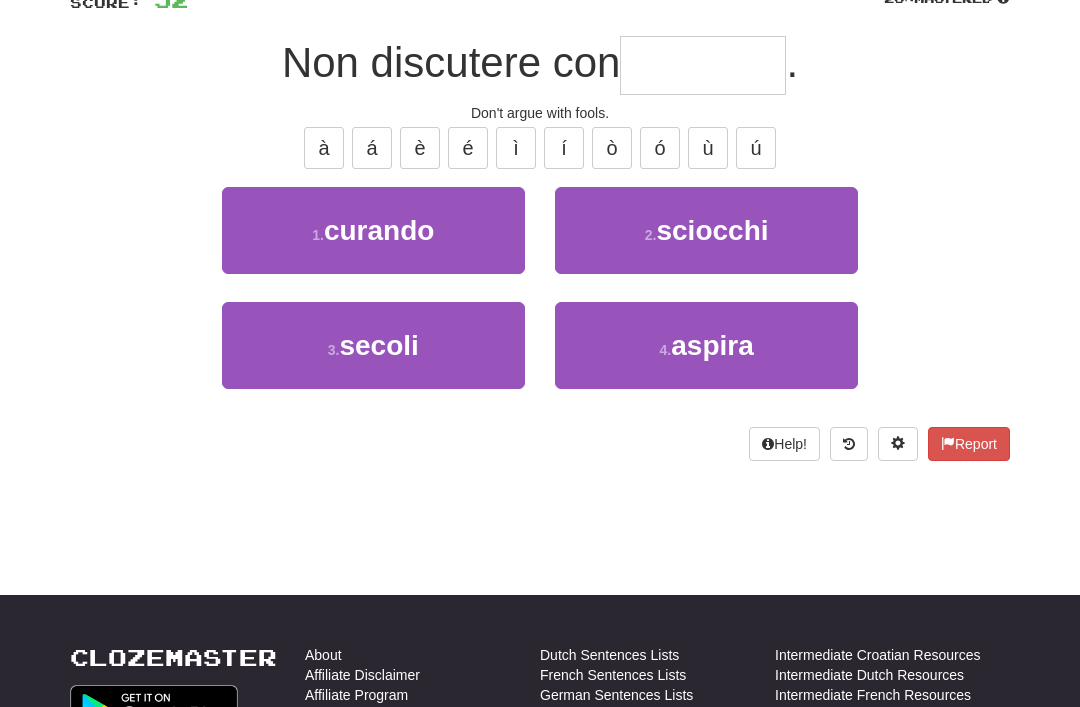 click on "2 .  sciocchi" at bounding box center (706, 230) 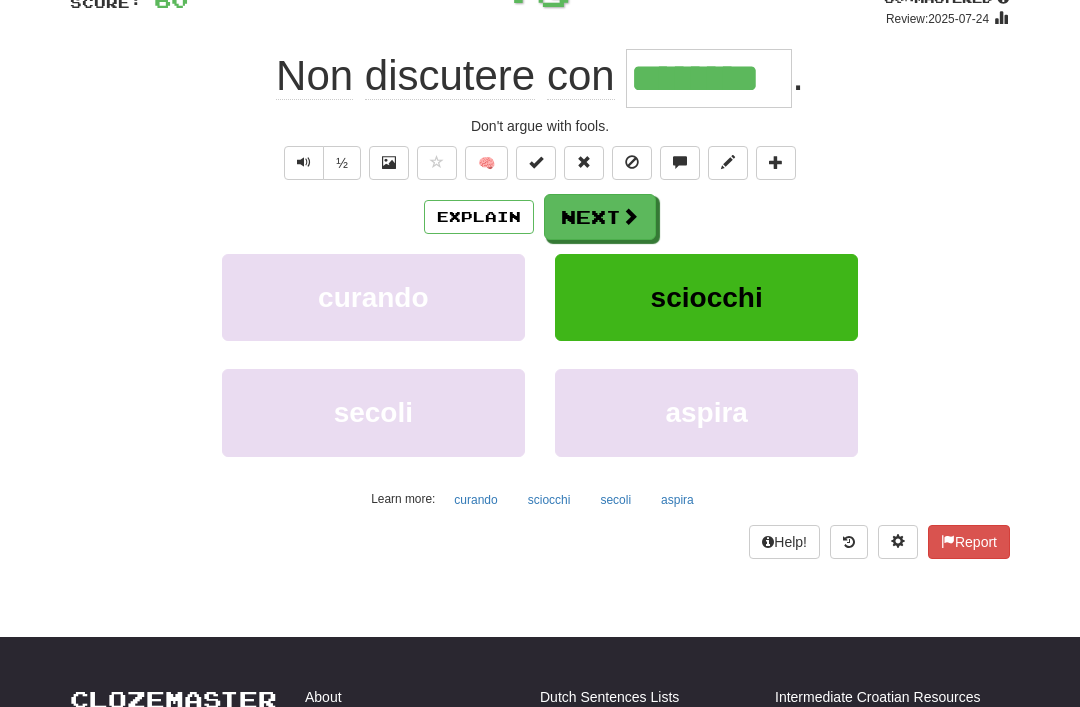 click on "Next" at bounding box center (600, 217) 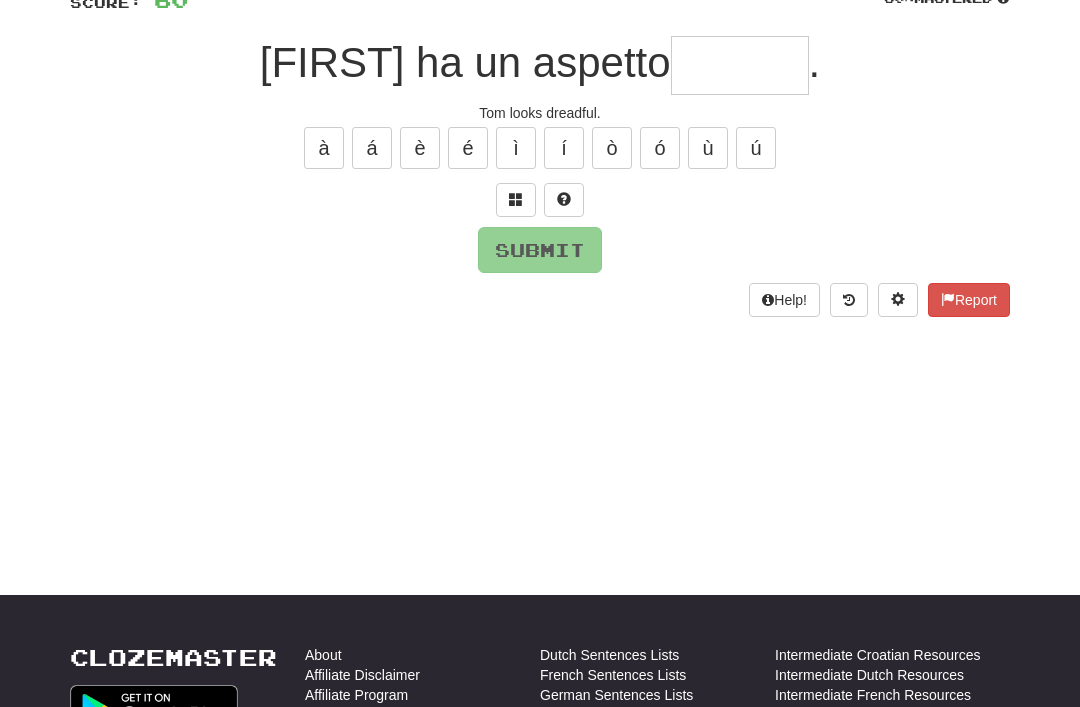 click at bounding box center [516, 199] 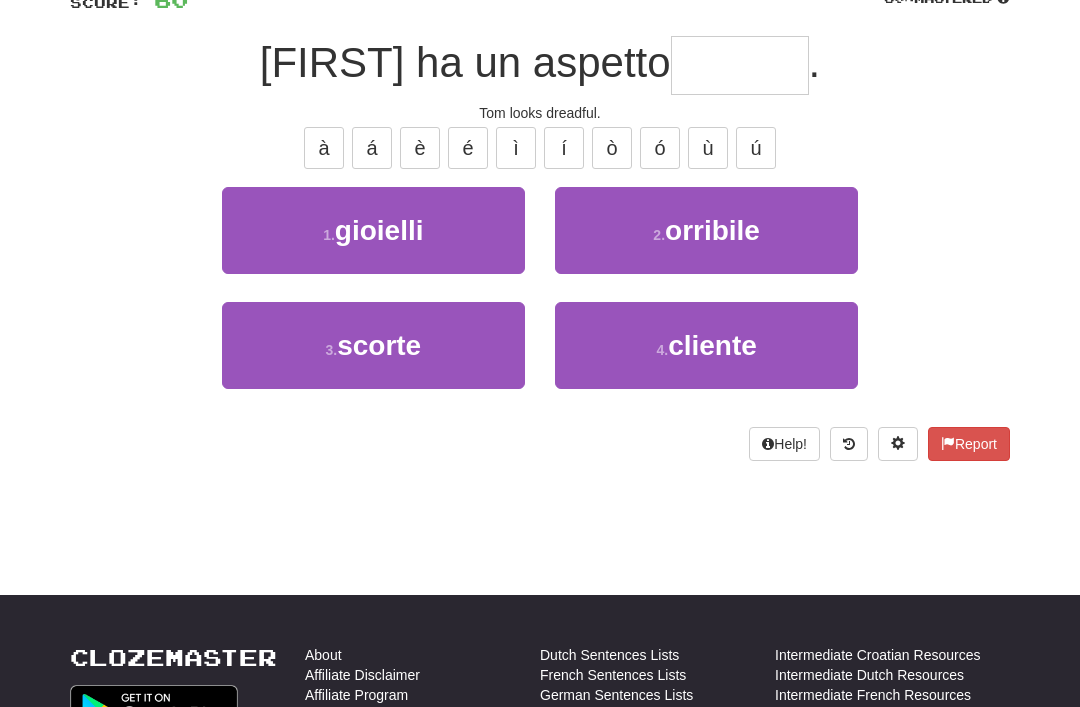 click on "2 .  orribile" at bounding box center (706, 230) 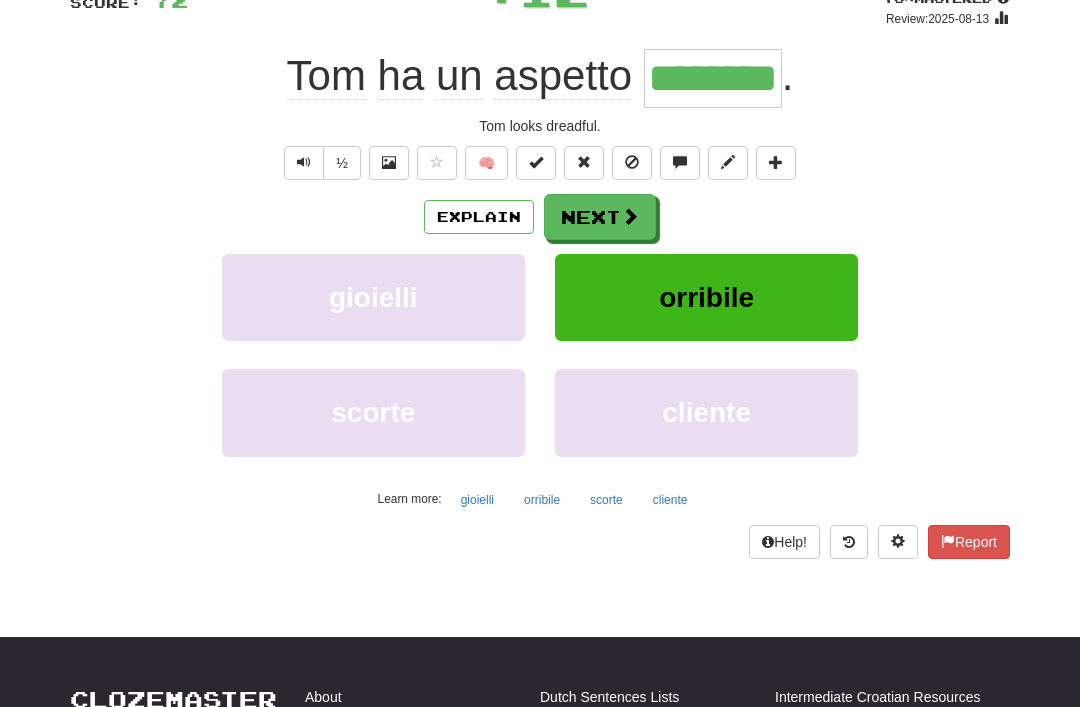 click on "Next" at bounding box center (600, 217) 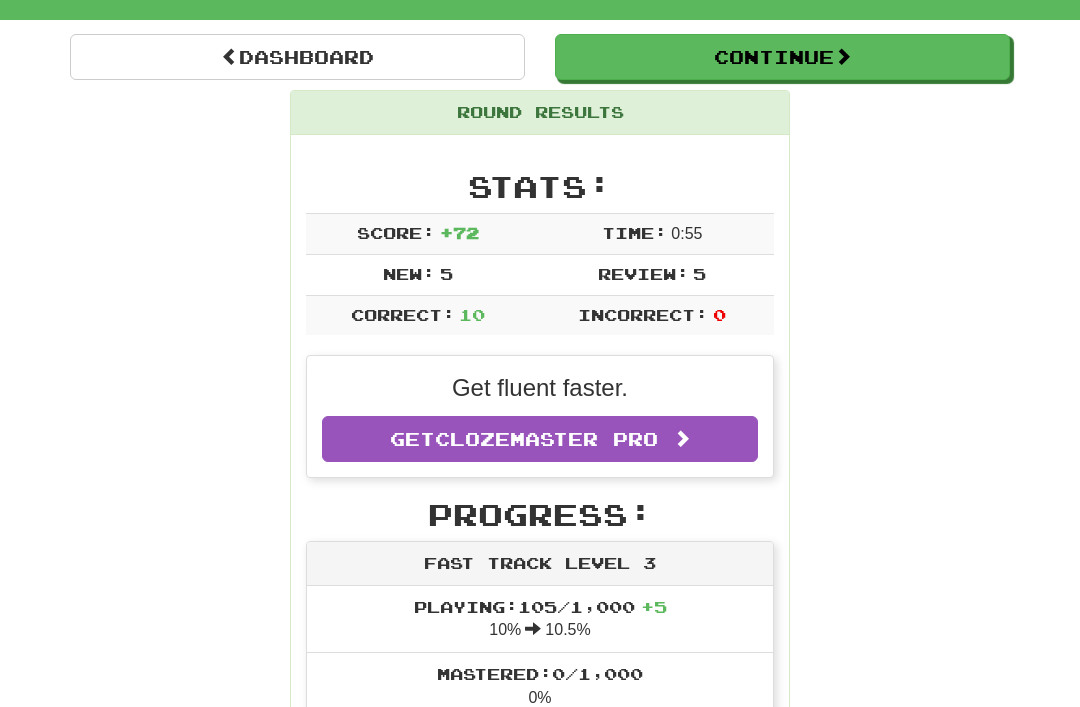 click on "Dashboard" at bounding box center (297, 57) 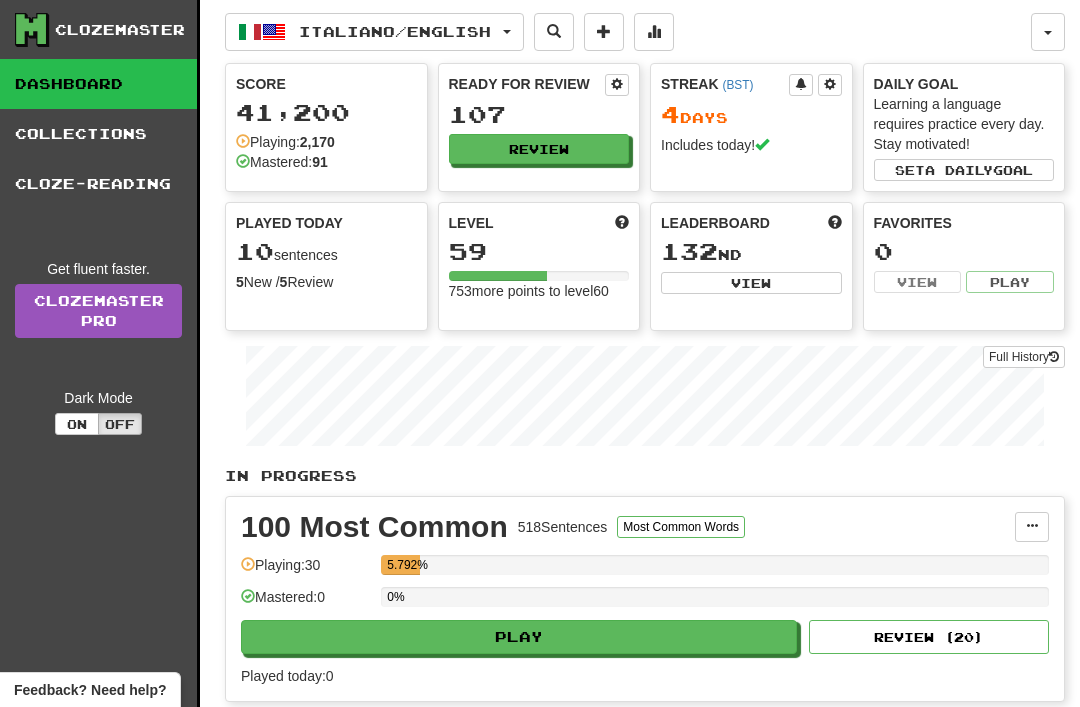 scroll, scrollTop: 0, scrollLeft: 0, axis: both 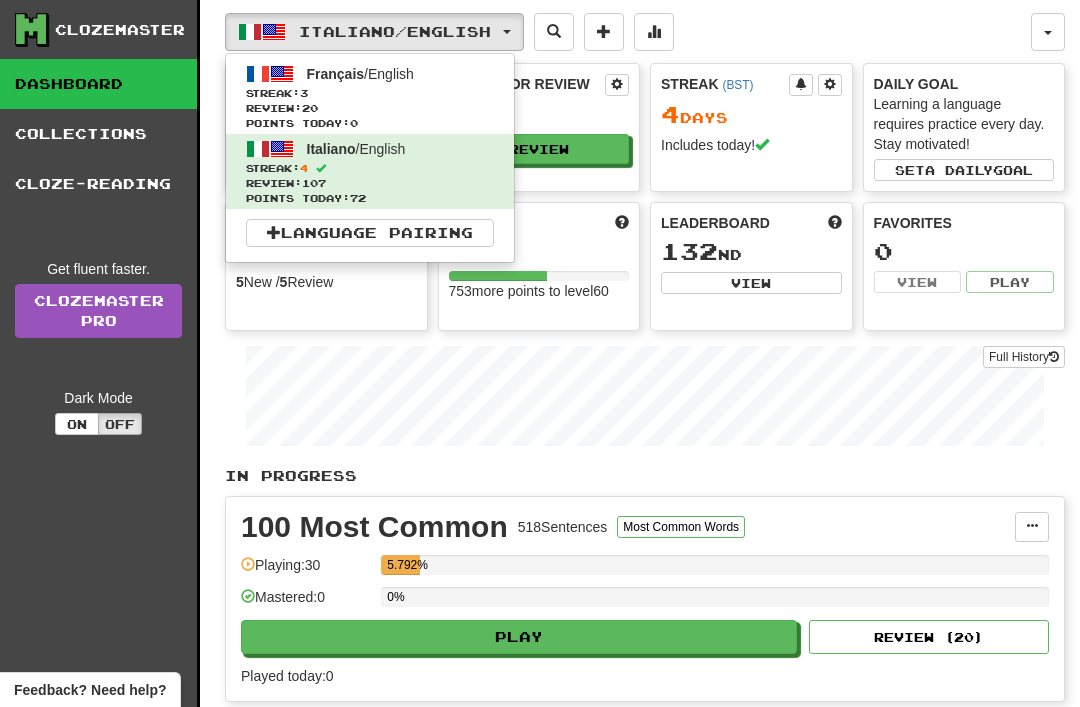 click on "Français" at bounding box center [336, 74] 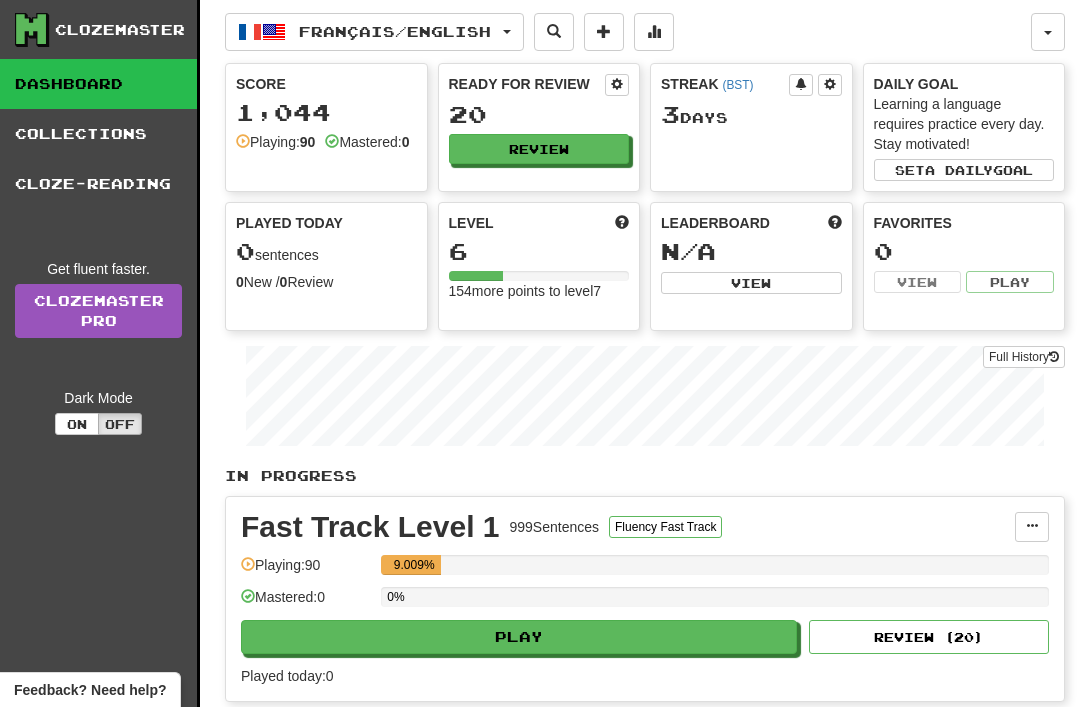 scroll, scrollTop: 0, scrollLeft: 0, axis: both 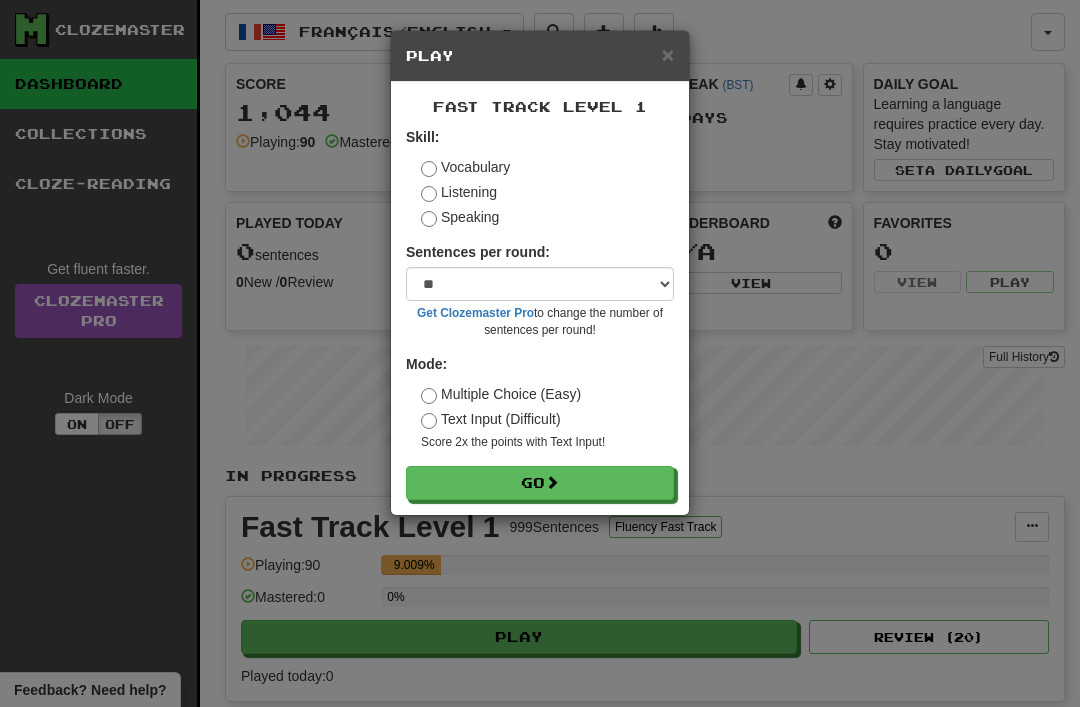 click on "Go" at bounding box center (540, 483) 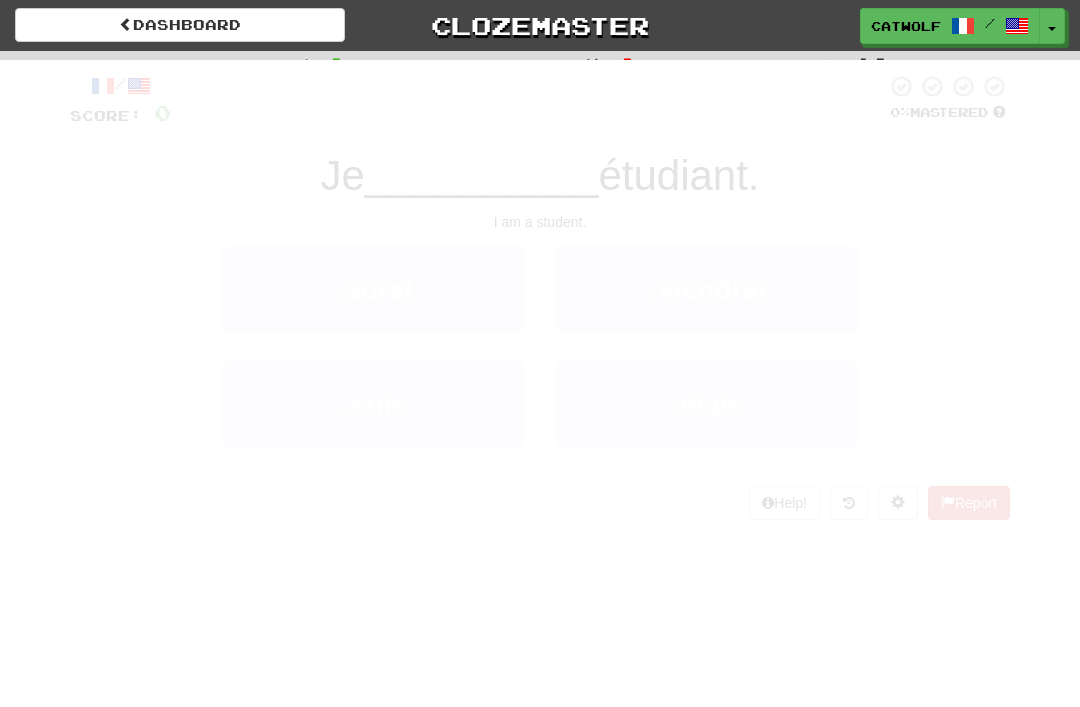 scroll, scrollTop: 0, scrollLeft: 0, axis: both 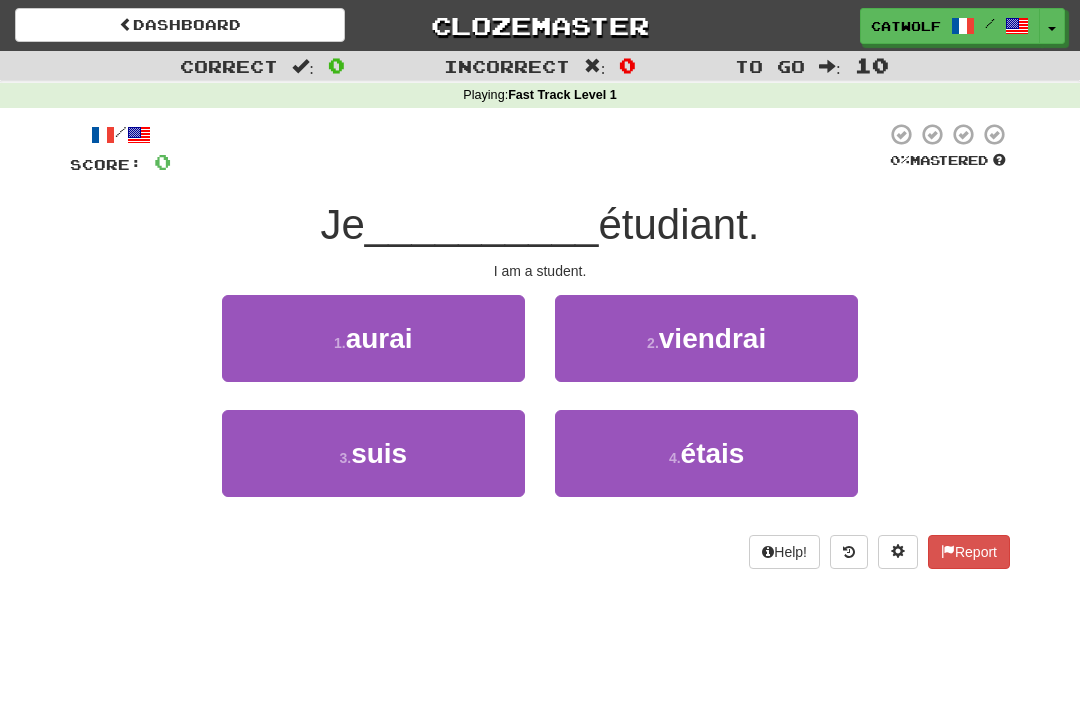 click on "3 .  suis" at bounding box center (373, 453) 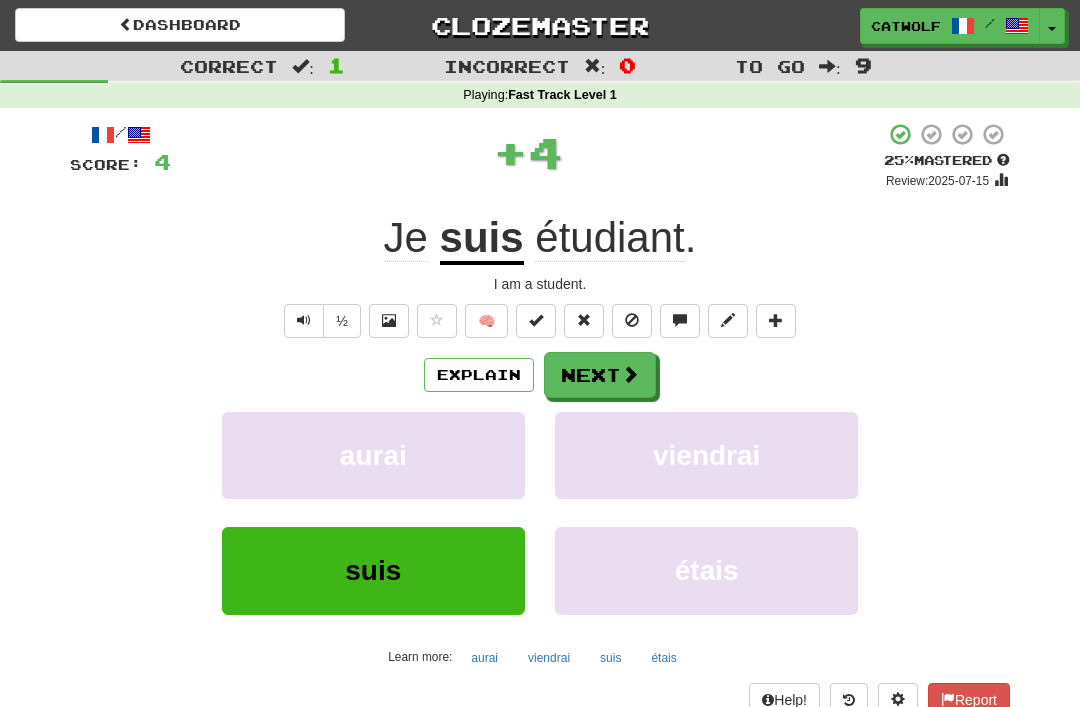 click on "Next" at bounding box center (600, 375) 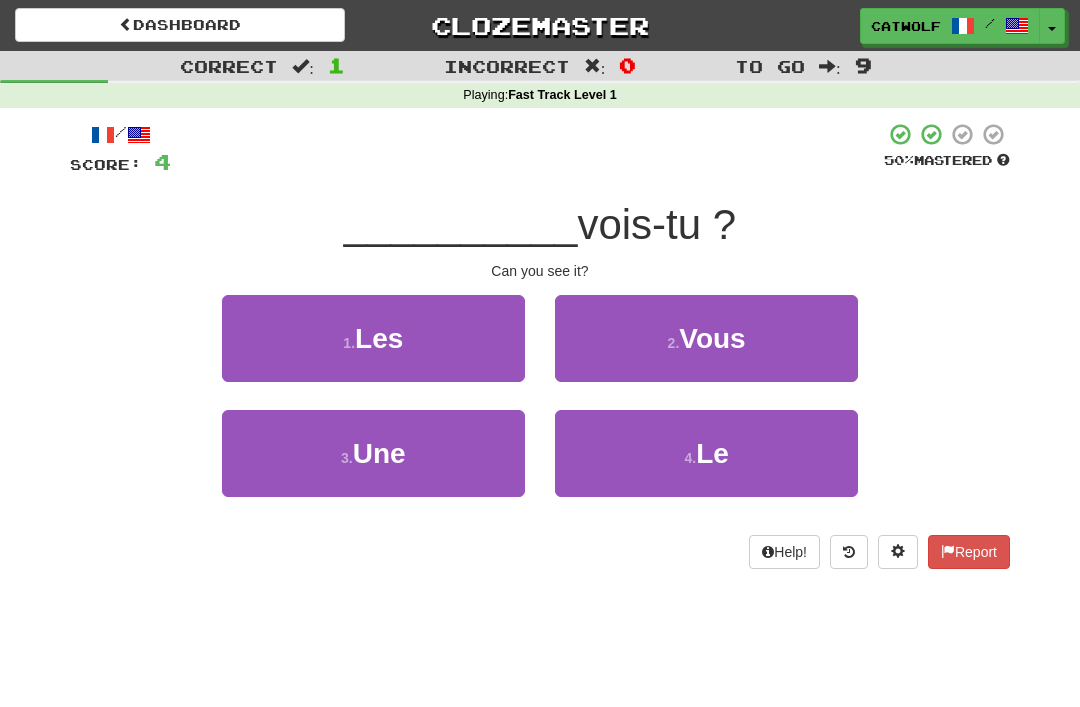 click on "4 .  Le" at bounding box center (706, 453) 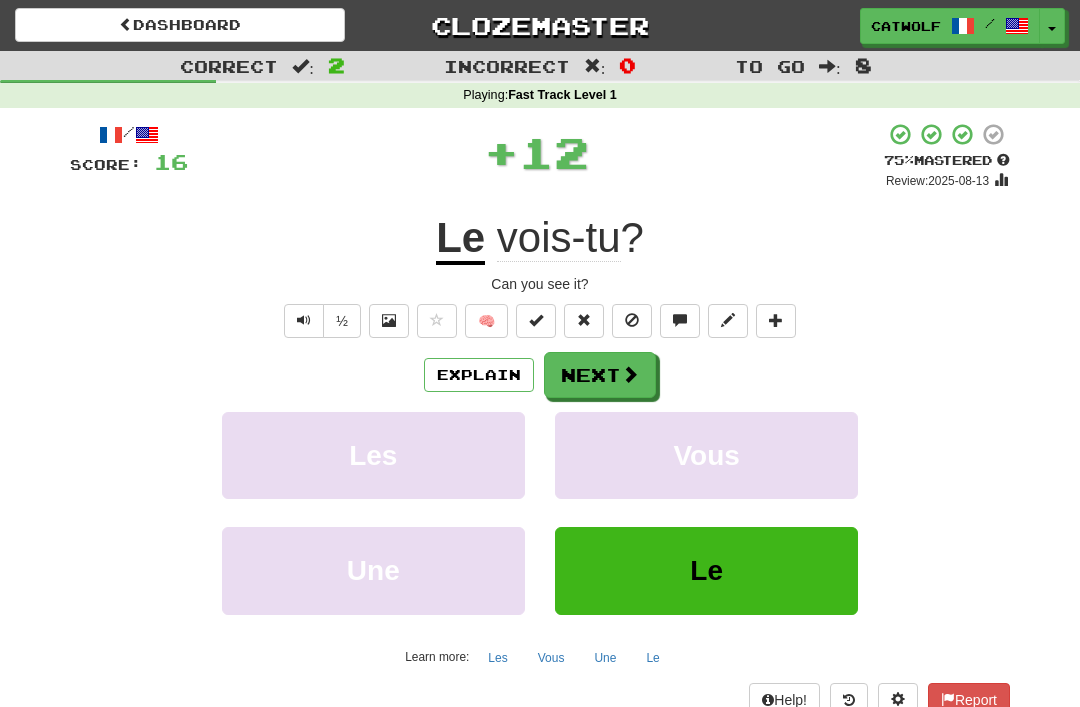 click on "Next" at bounding box center (600, 375) 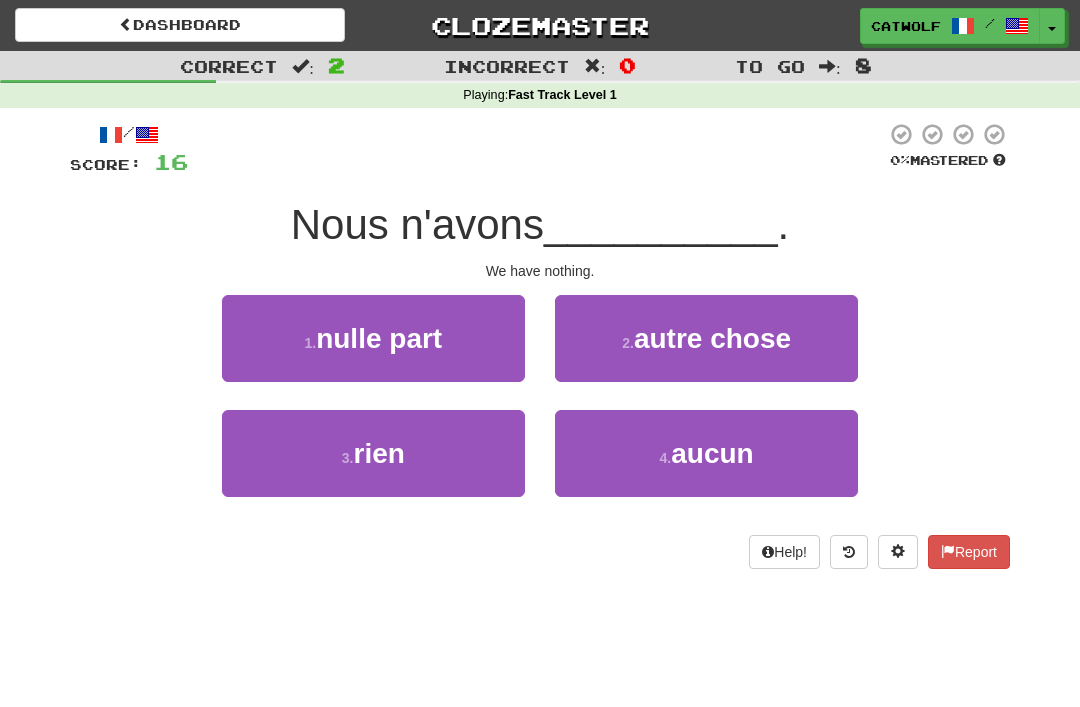 click on "3 .  rien" at bounding box center [373, 453] 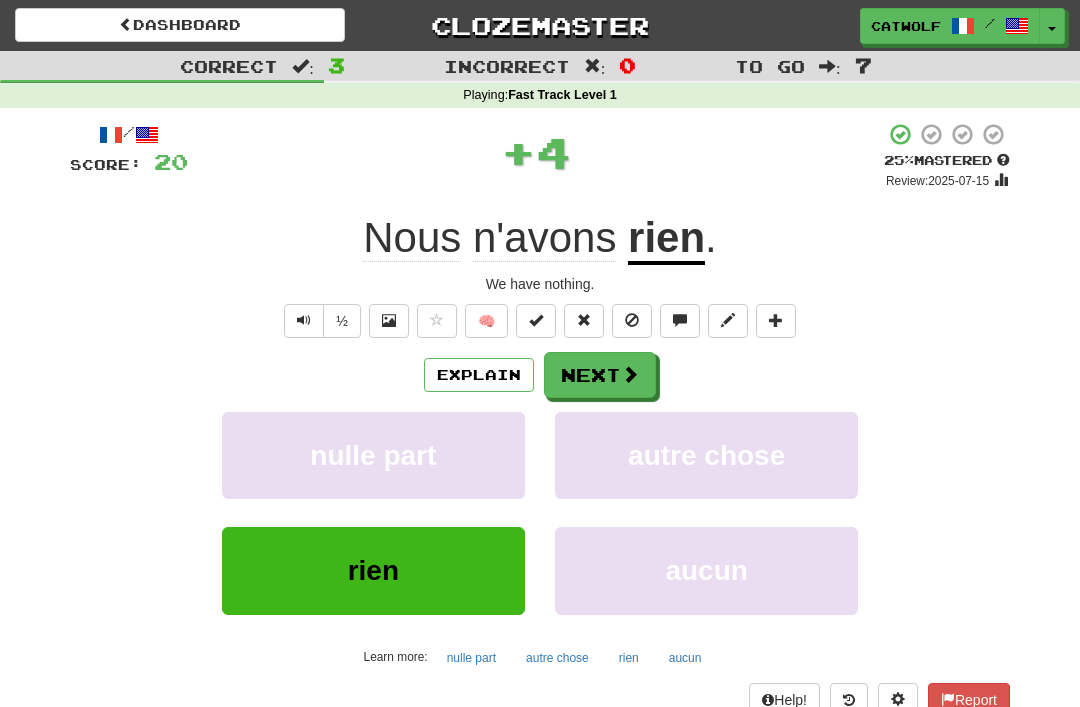 click on "Next" at bounding box center [600, 375] 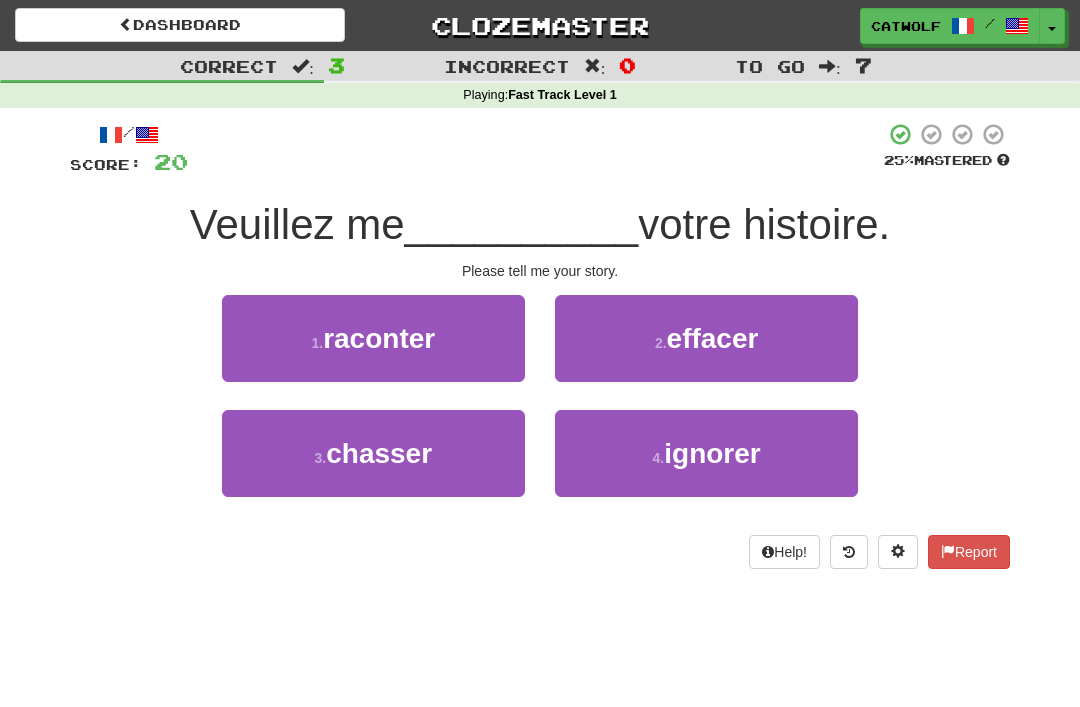 click on "raconter" at bounding box center [379, 338] 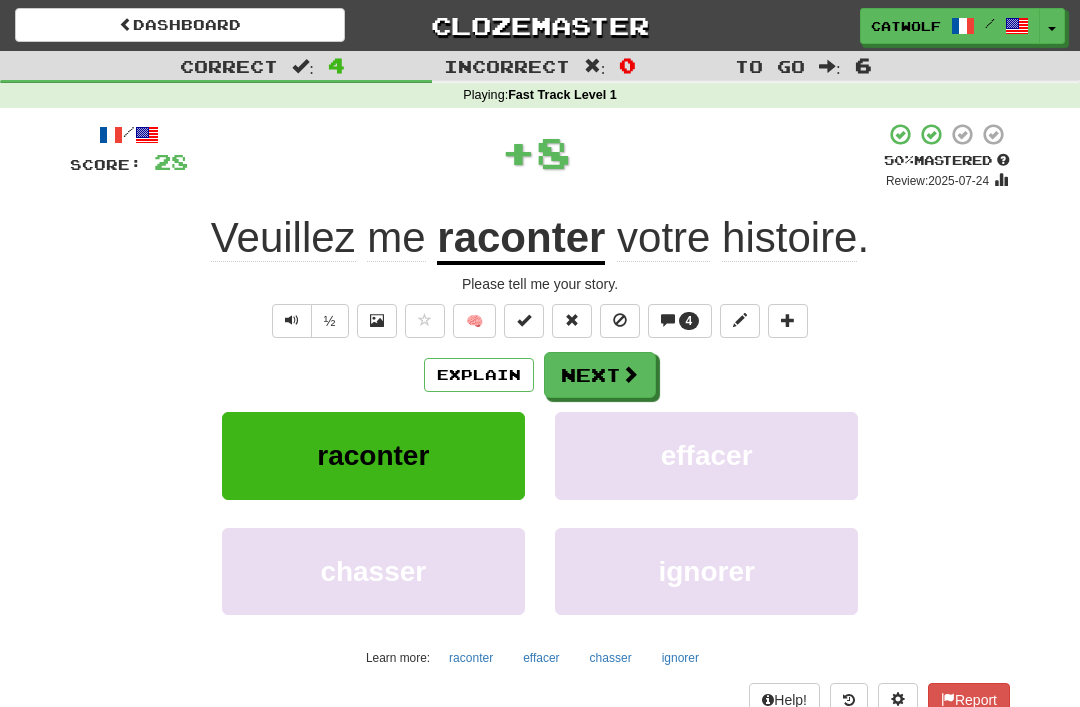 click on "Next" at bounding box center [600, 375] 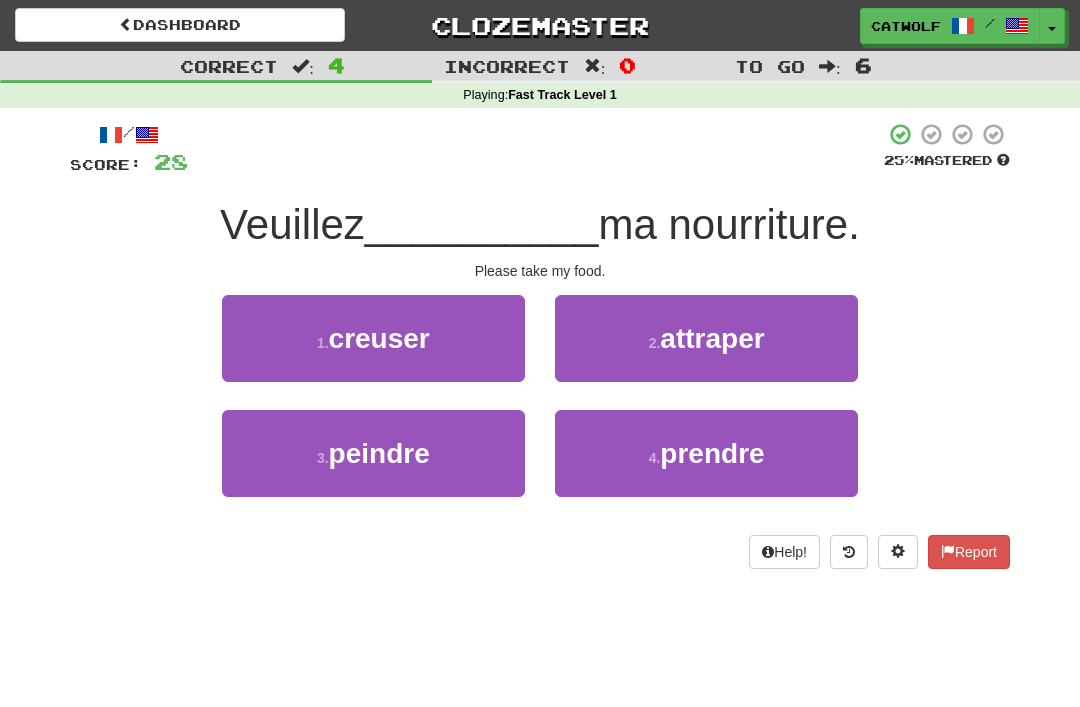 click on "4 .  prendre" at bounding box center [706, 453] 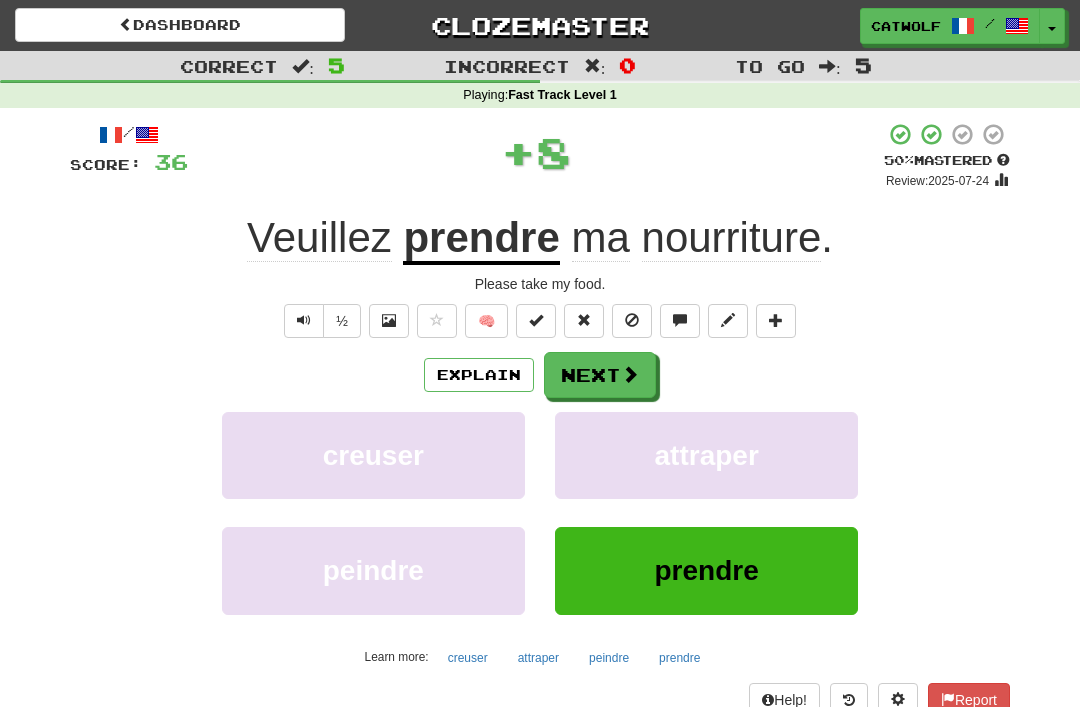 click on "Next" at bounding box center (600, 375) 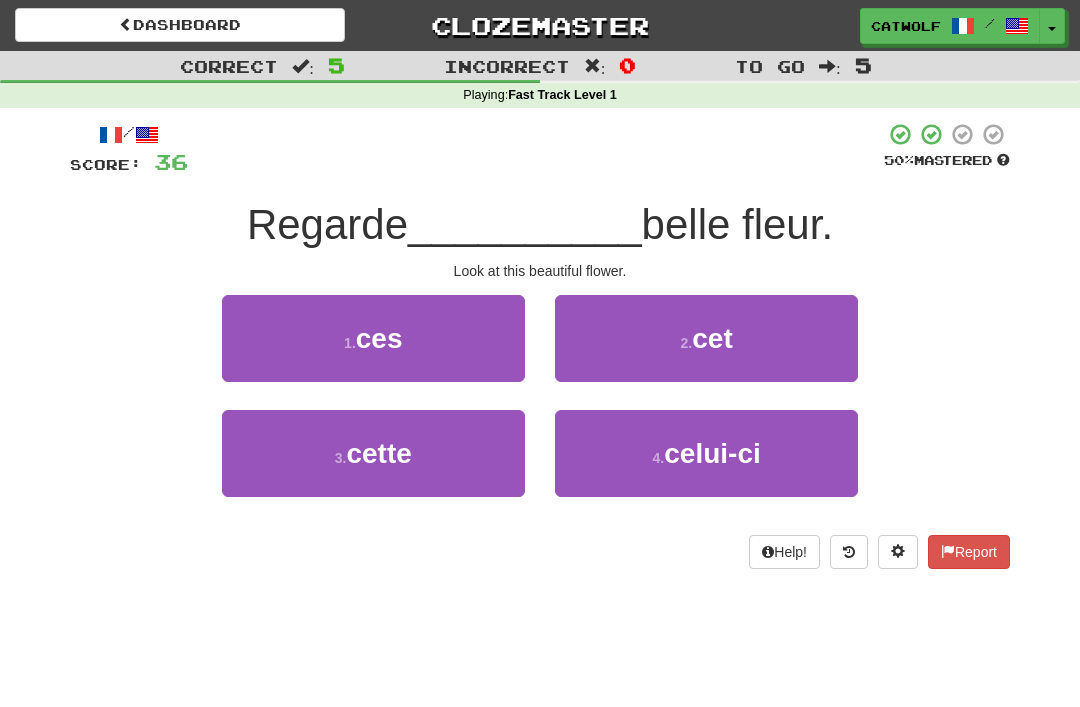 click on "3 .  cette" at bounding box center (373, 453) 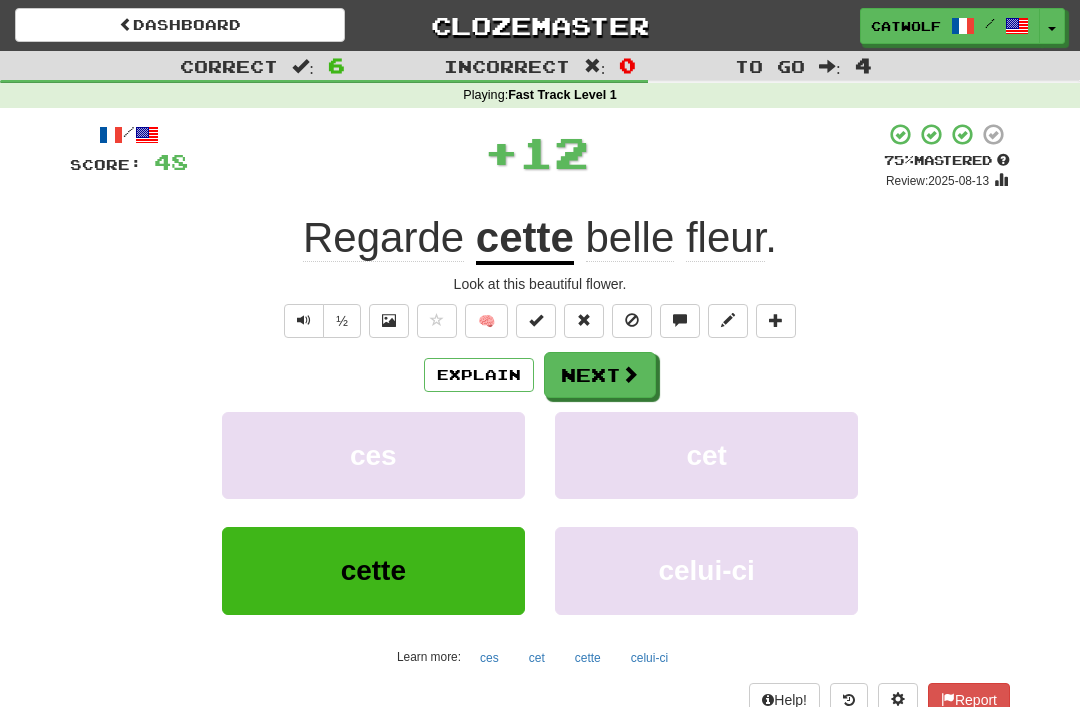 click on "Next" at bounding box center (600, 375) 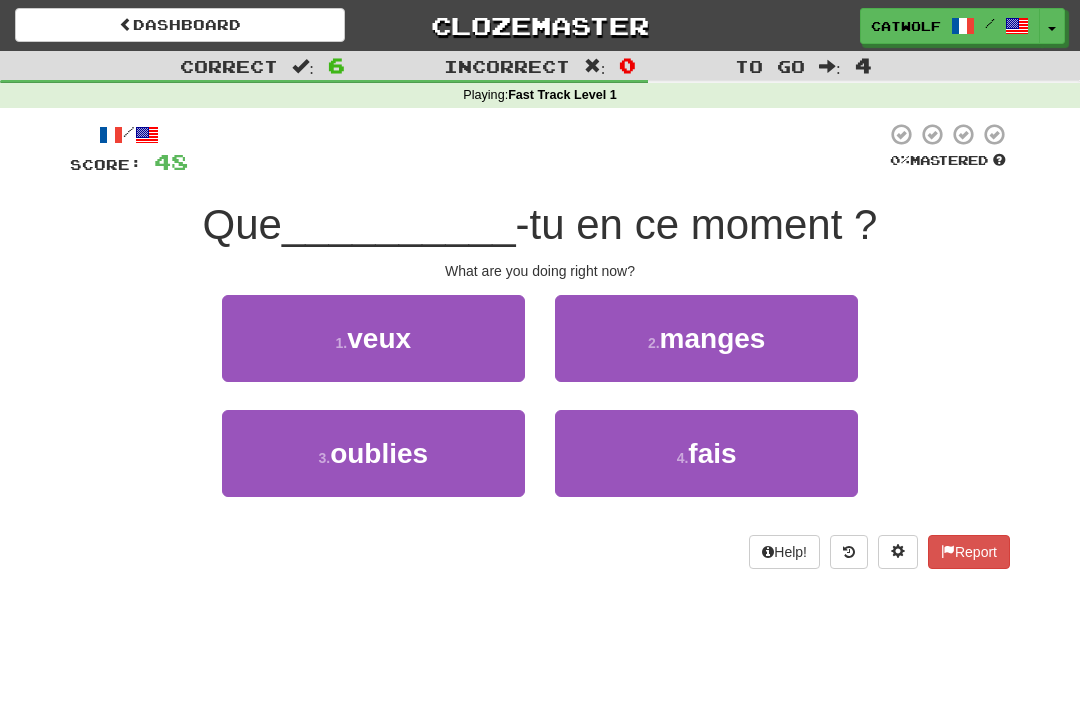 click on "4 .  fais" at bounding box center (706, 453) 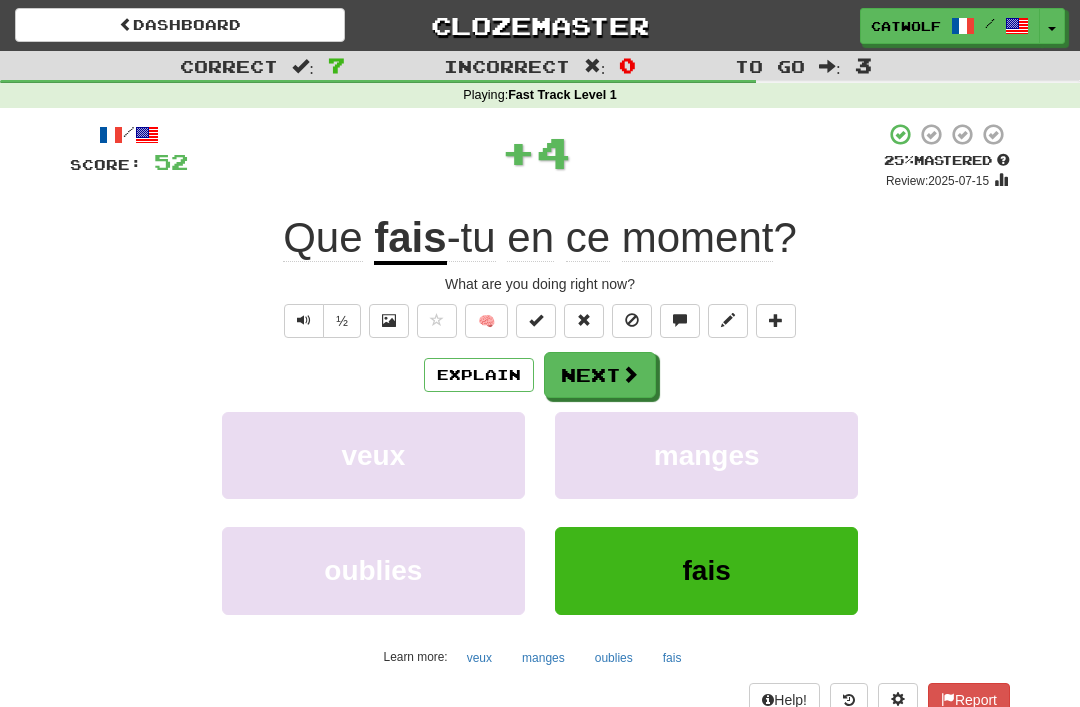 click on "Next" at bounding box center [600, 375] 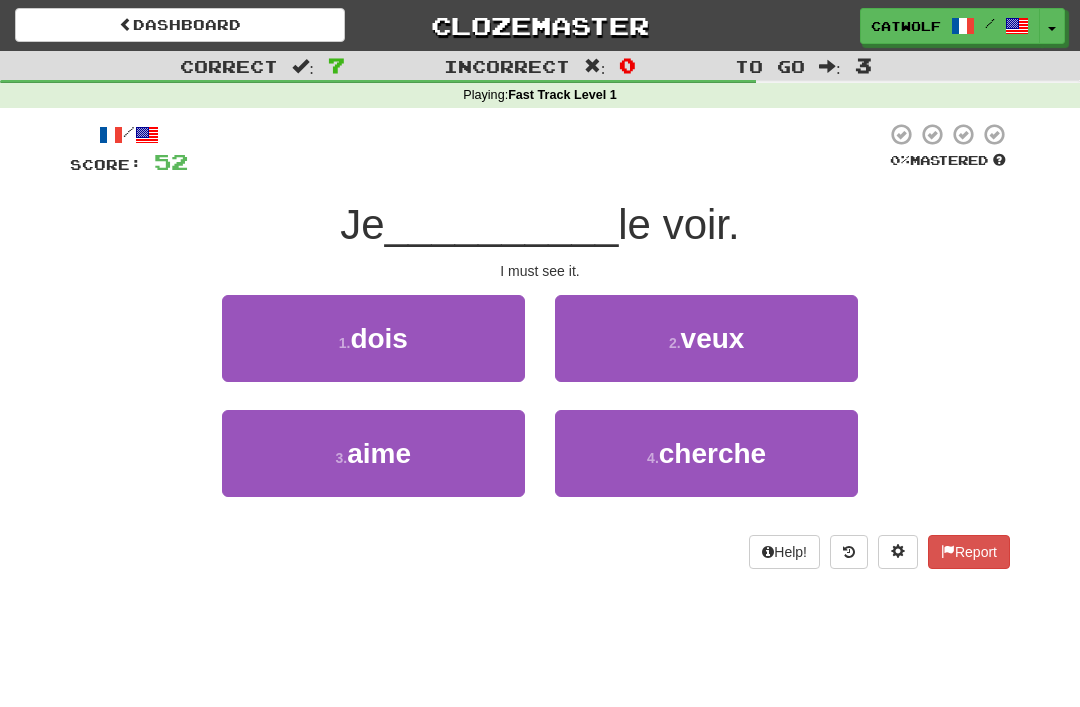 click on "dois" at bounding box center [379, 338] 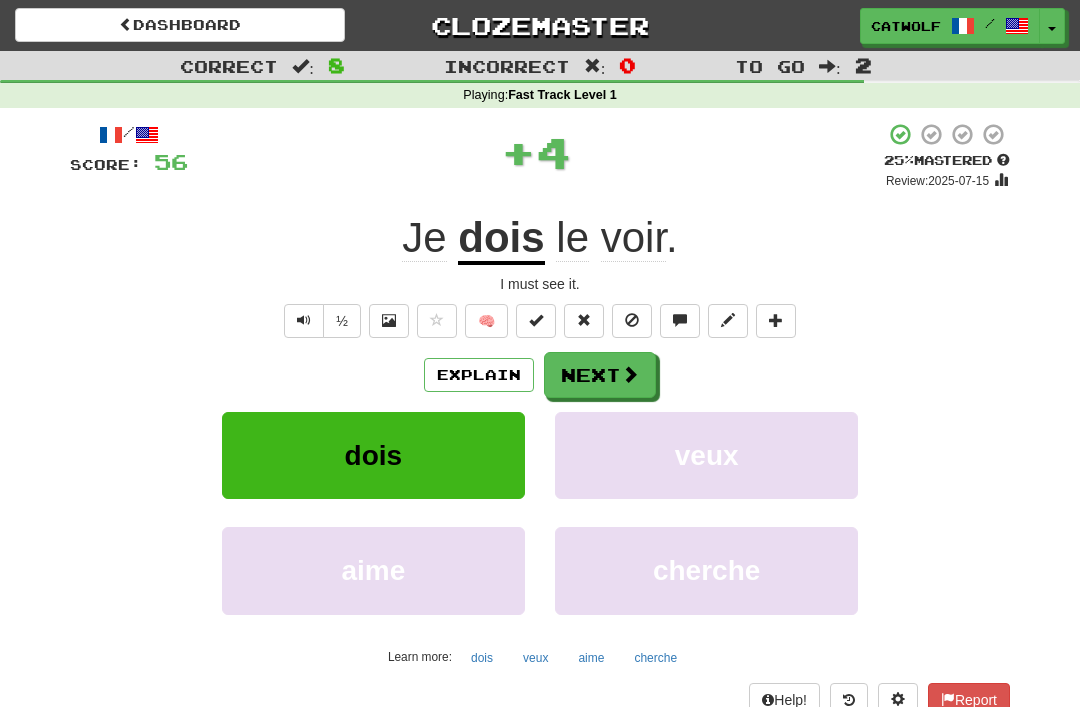 click on "Next" at bounding box center [600, 375] 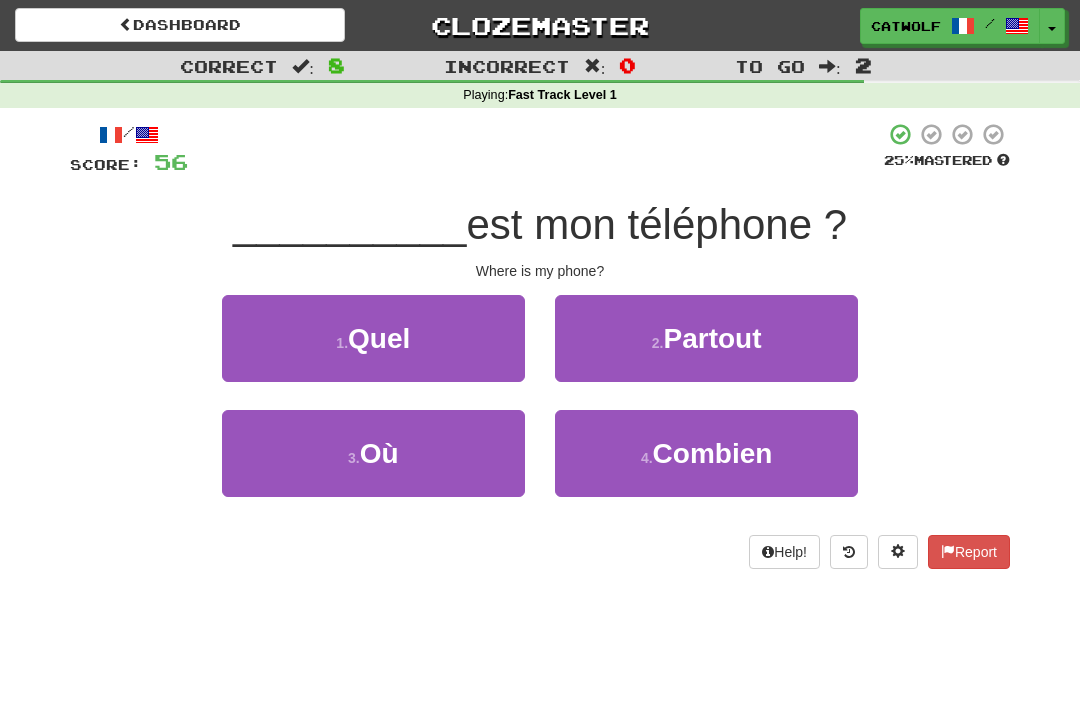 click on "3 .  Où" at bounding box center [373, 453] 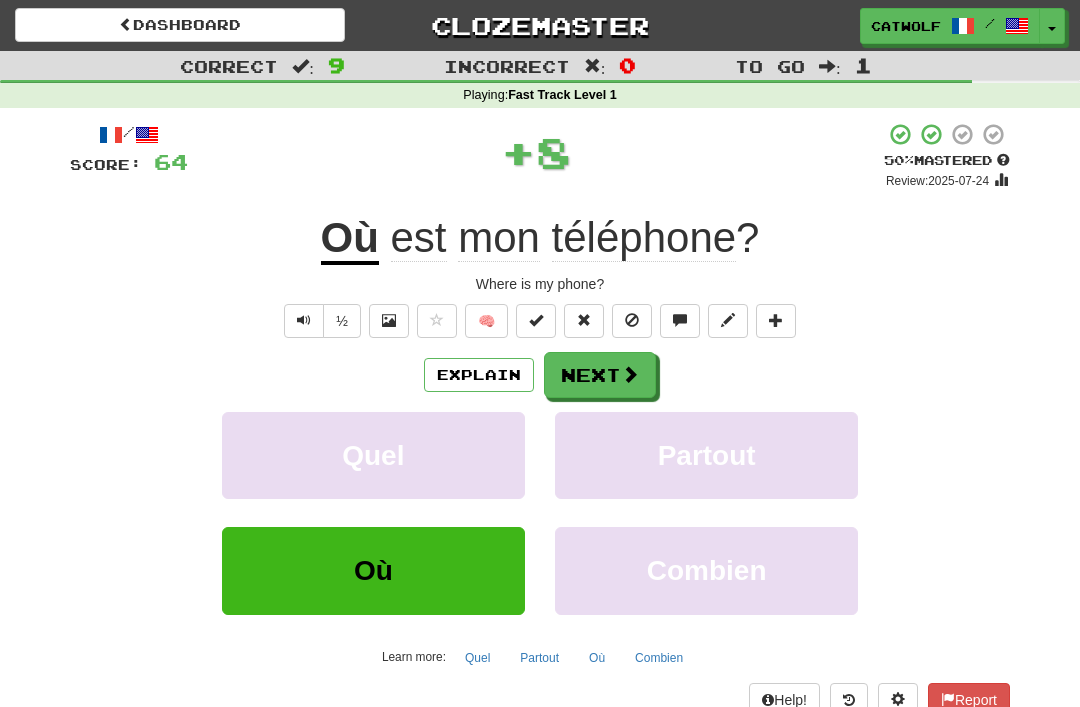 click on "Next" at bounding box center [600, 375] 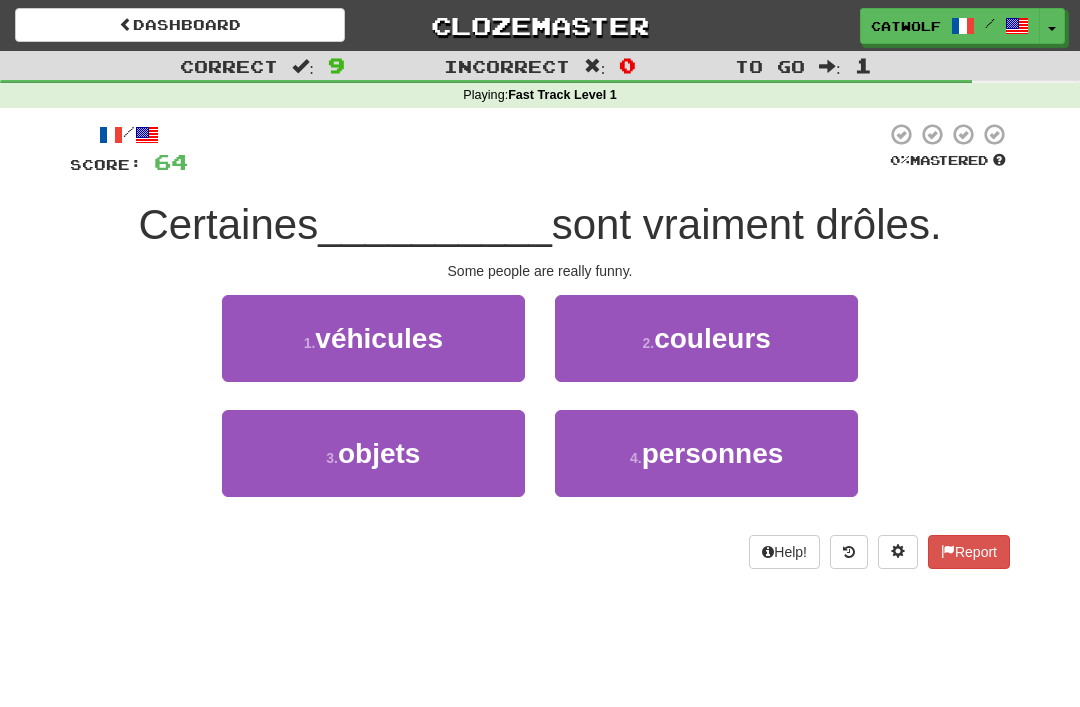 click on "4 .  personnes" at bounding box center (706, 453) 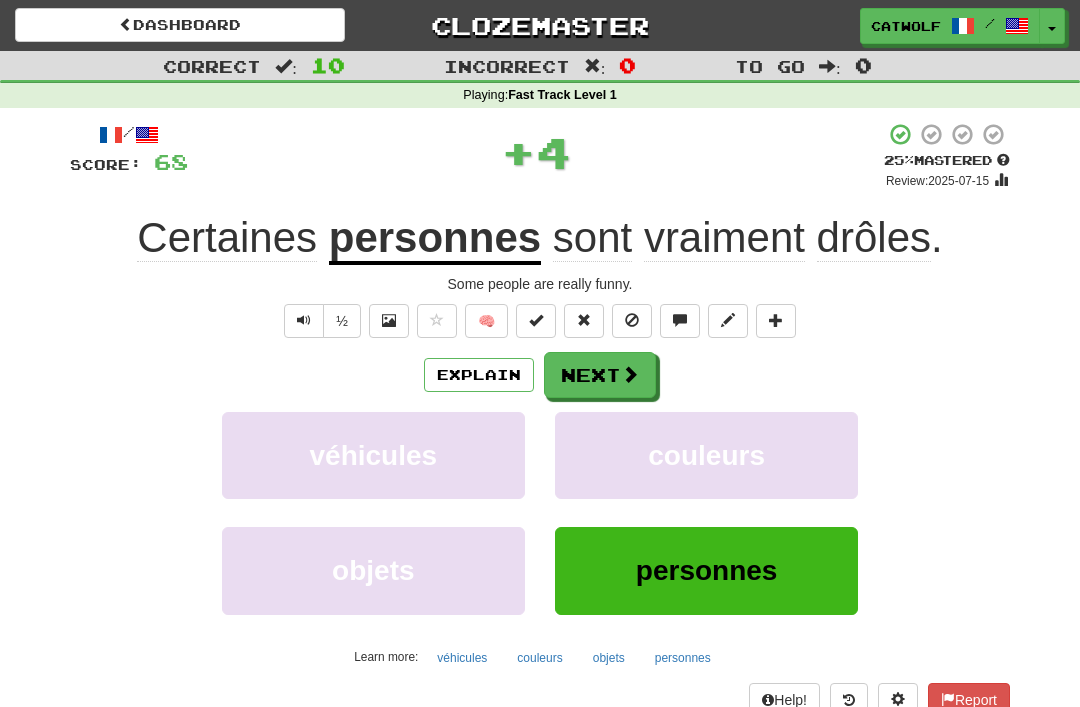 click on "Next" at bounding box center [600, 375] 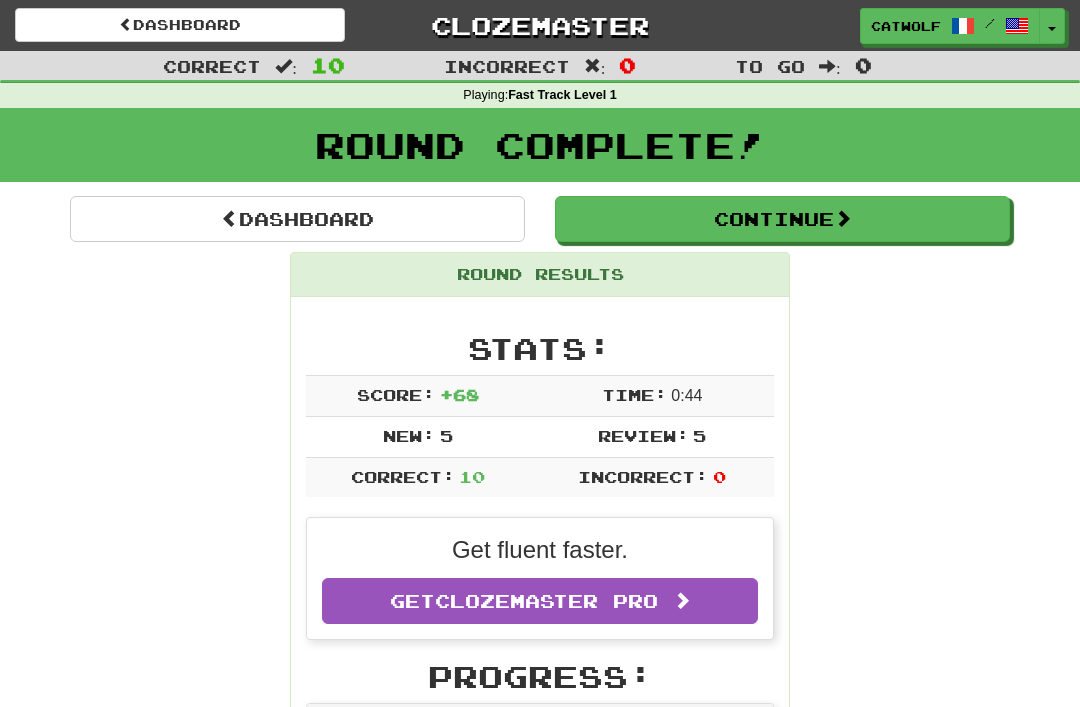 click on "Dashboard" at bounding box center (297, 219) 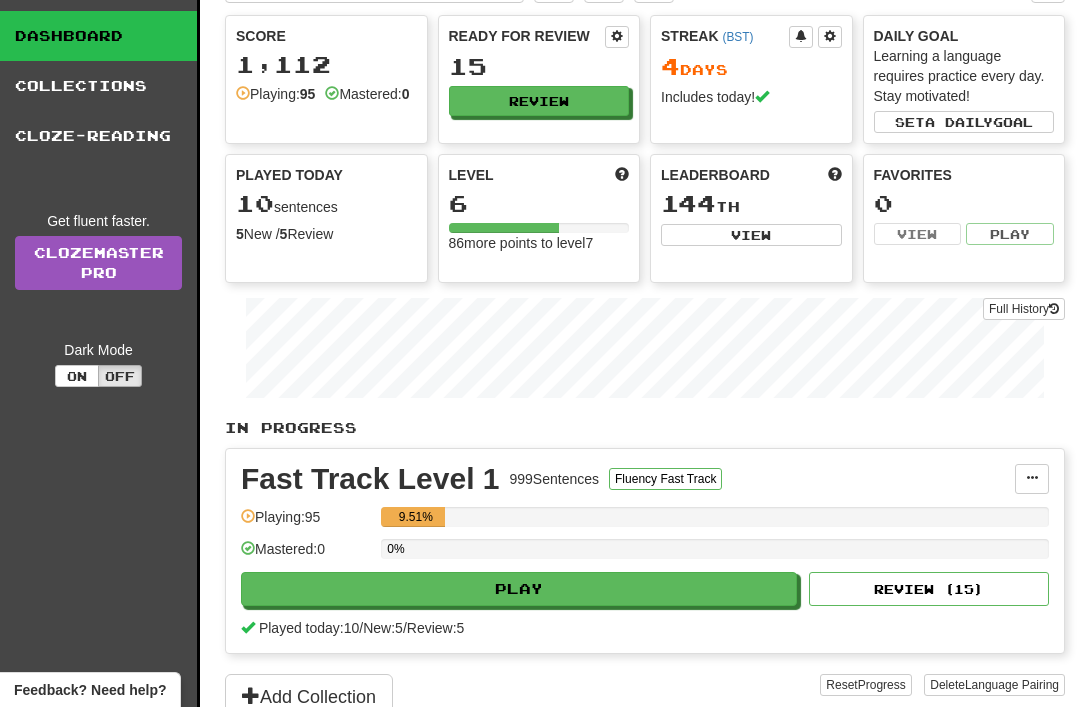 scroll, scrollTop: 112, scrollLeft: 0, axis: vertical 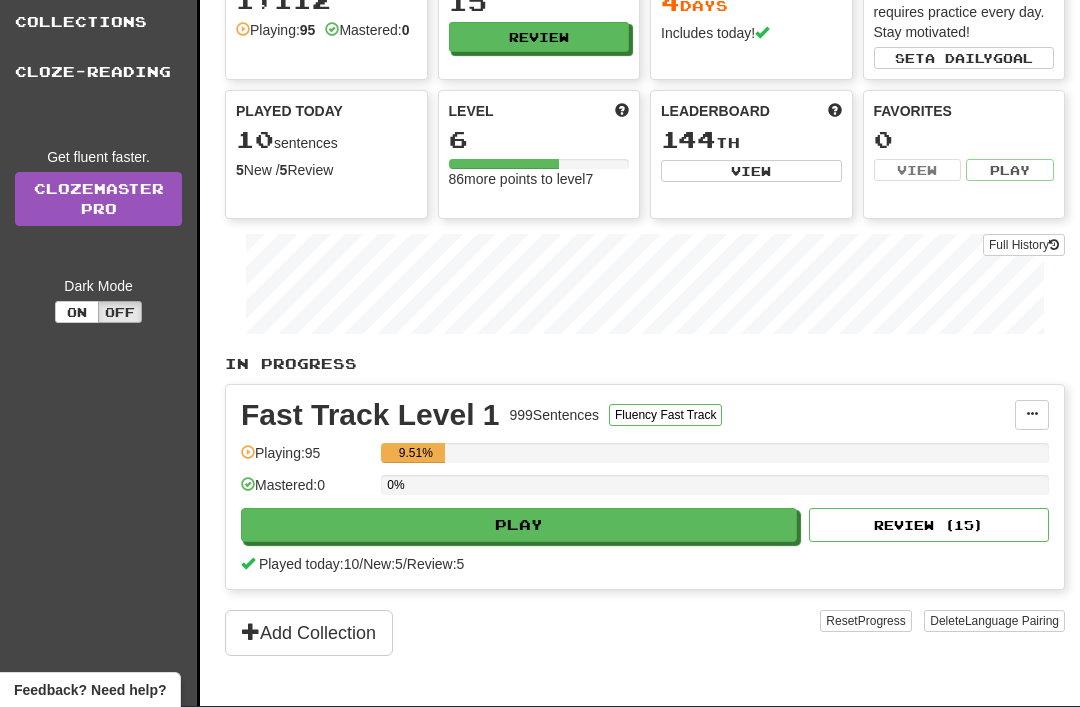 click on "Collections" at bounding box center [98, 22] 